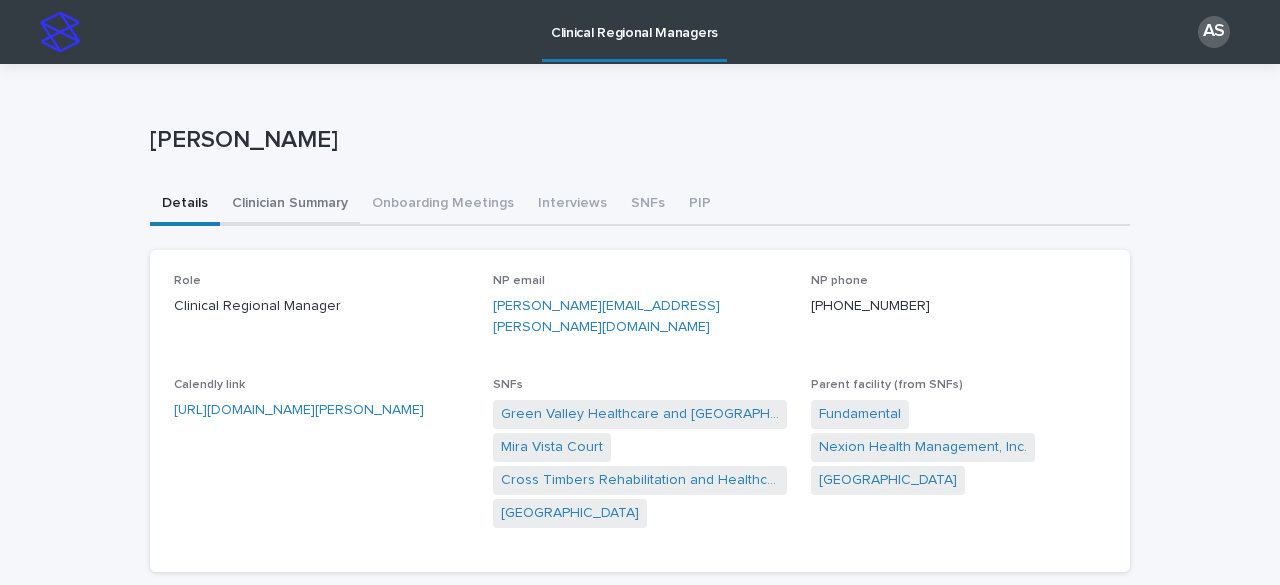 scroll, scrollTop: 0, scrollLeft: 0, axis: both 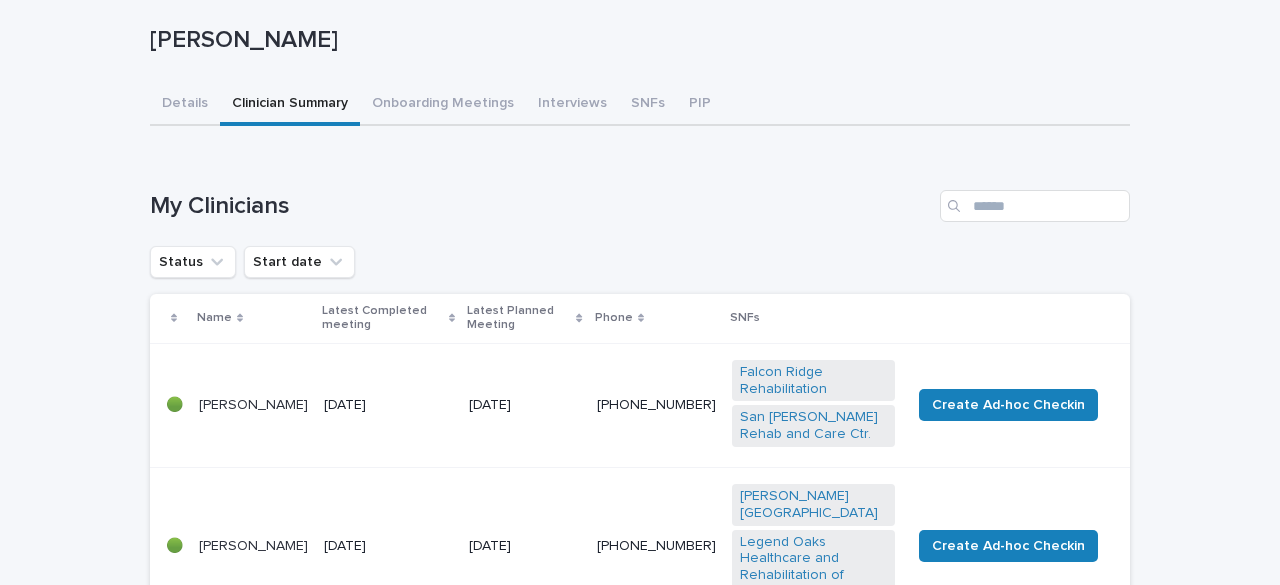 click on "[PERSON_NAME]" at bounding box center [253, 405] 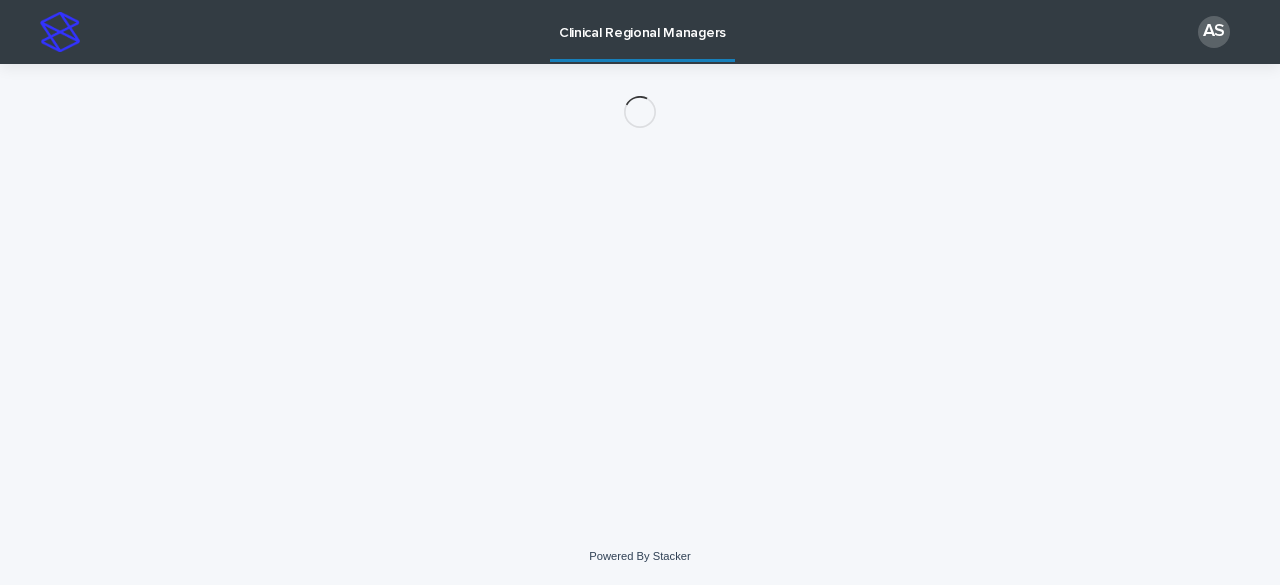 scroll, scrollTop: 0, scrollLeft: 0, axis: both 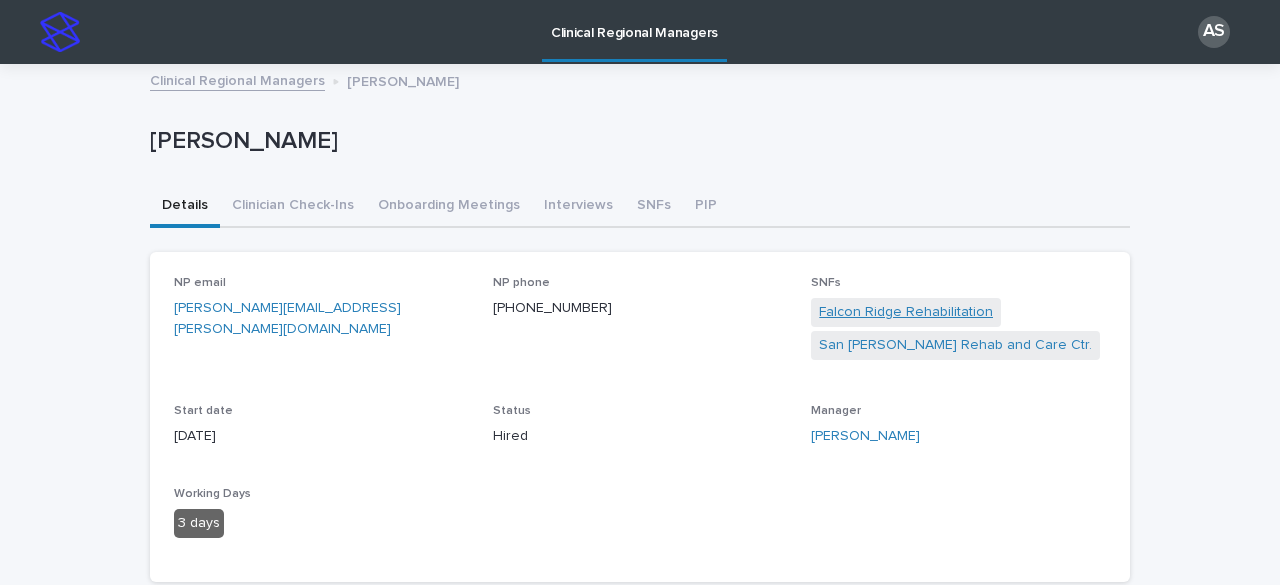 click on "Falcon Ridge Rehabilitation" at bounding box center [906, 312] 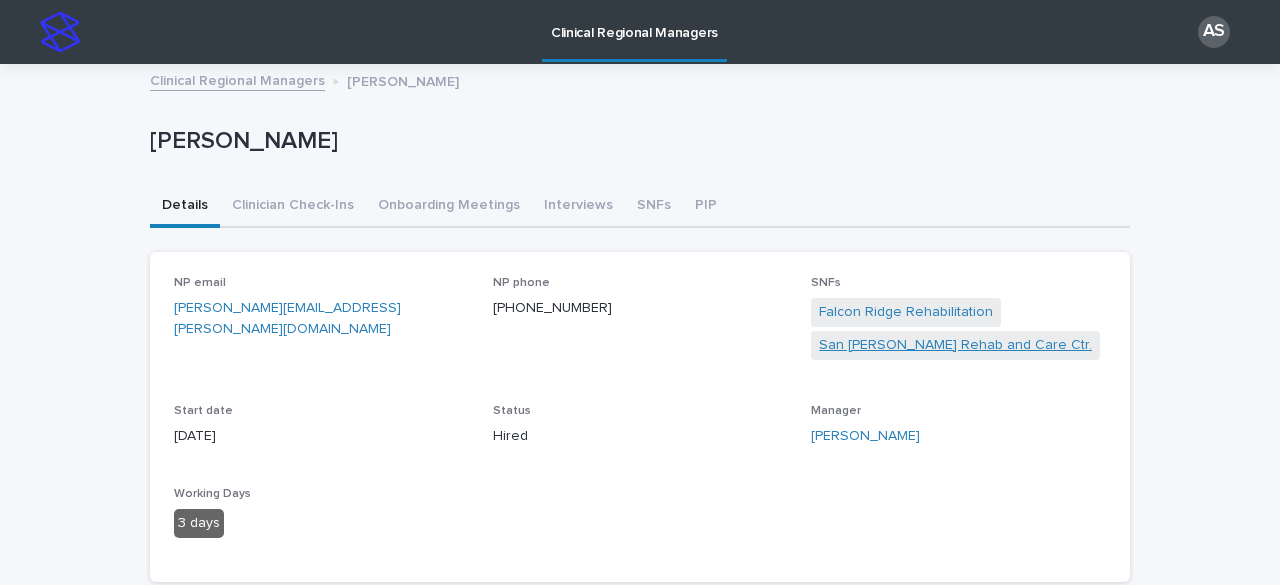 click on "San [PERSON_NAME] Rehab and Care Ctr." at bounding box center [955, 345] 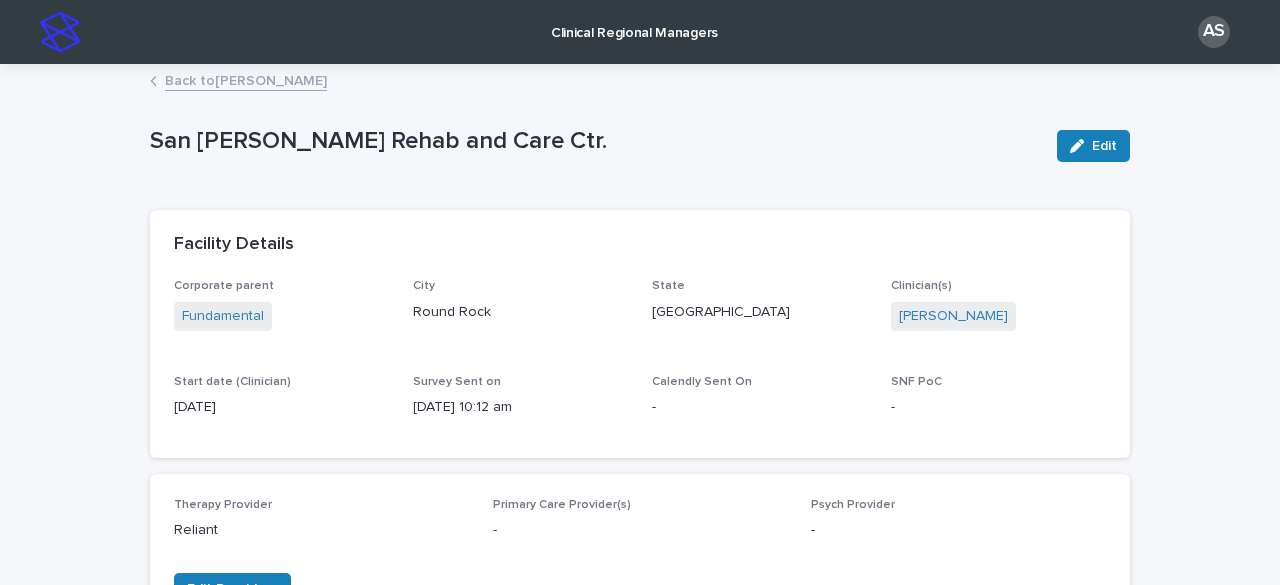 click 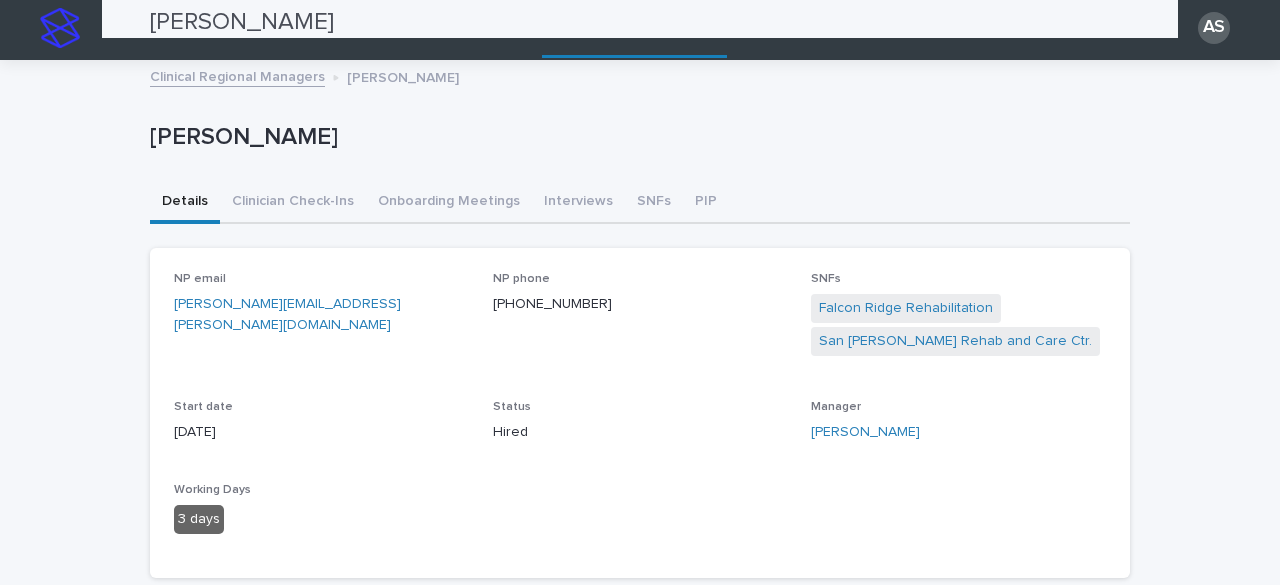 scroll, scrollTop: 0, scrollLeft: 0, axis: both 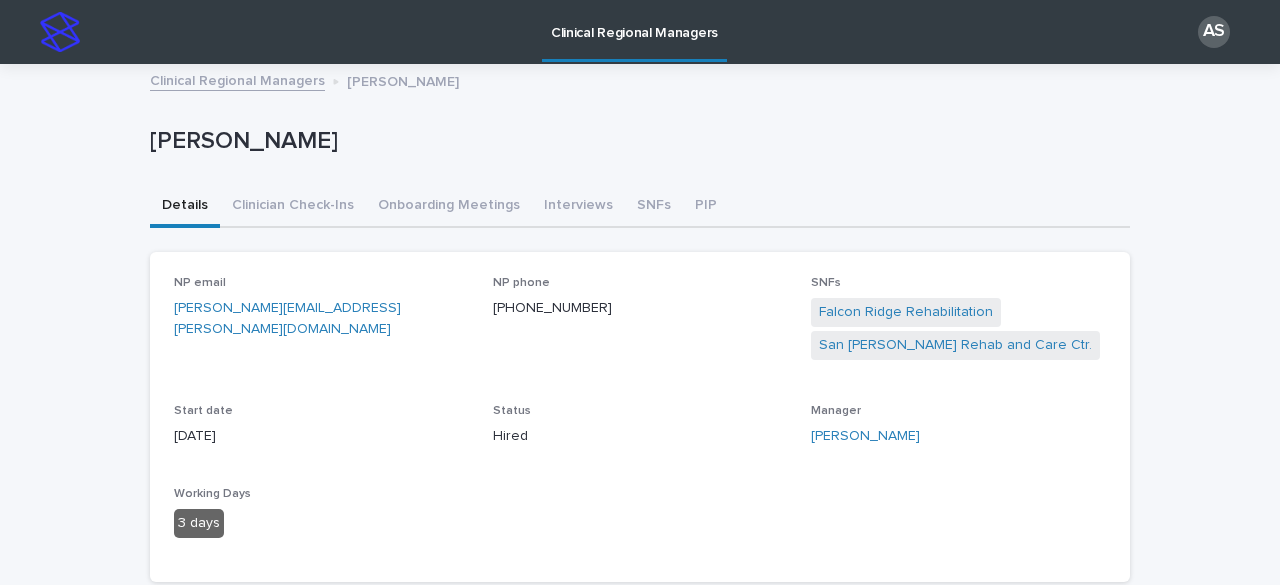 click on "Clinical Regional Managers" at bounding box center [237, 79] 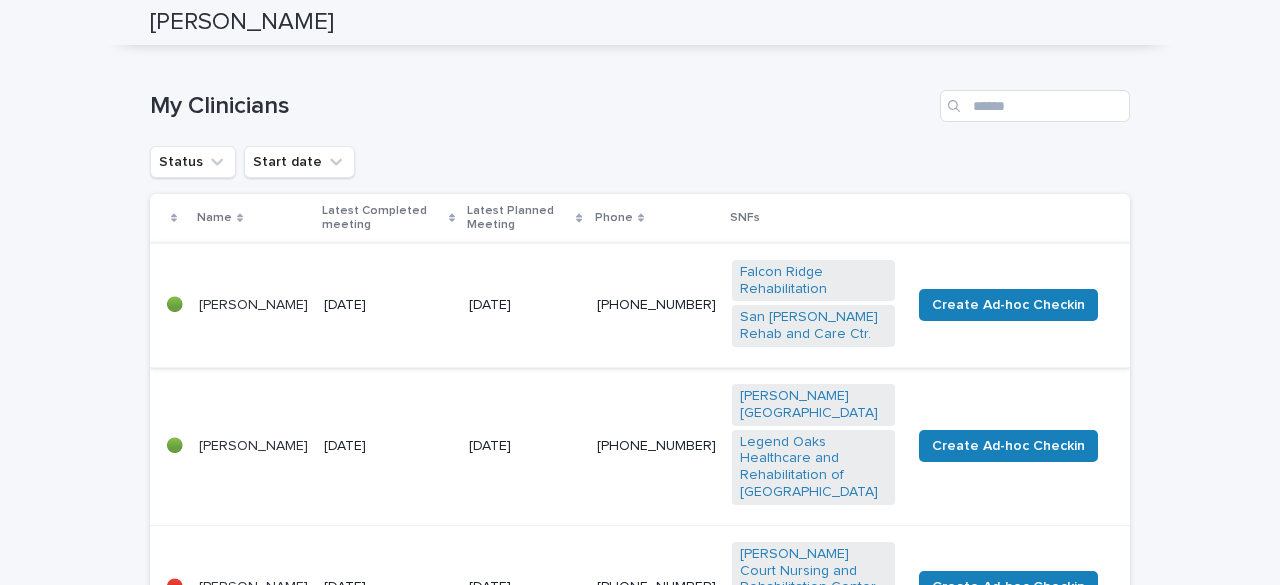 scroll, scrollTop: 400, scrollLeft: 0, axis: vertical 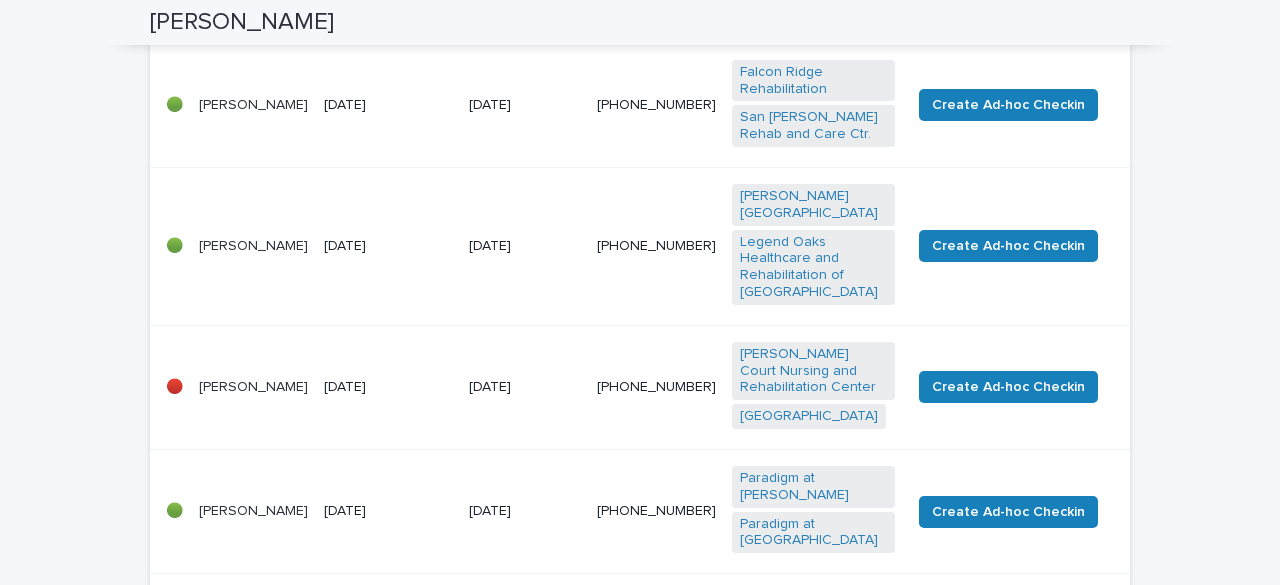 click on "[PERSON_NAME]" at bounding box center (253, 246) 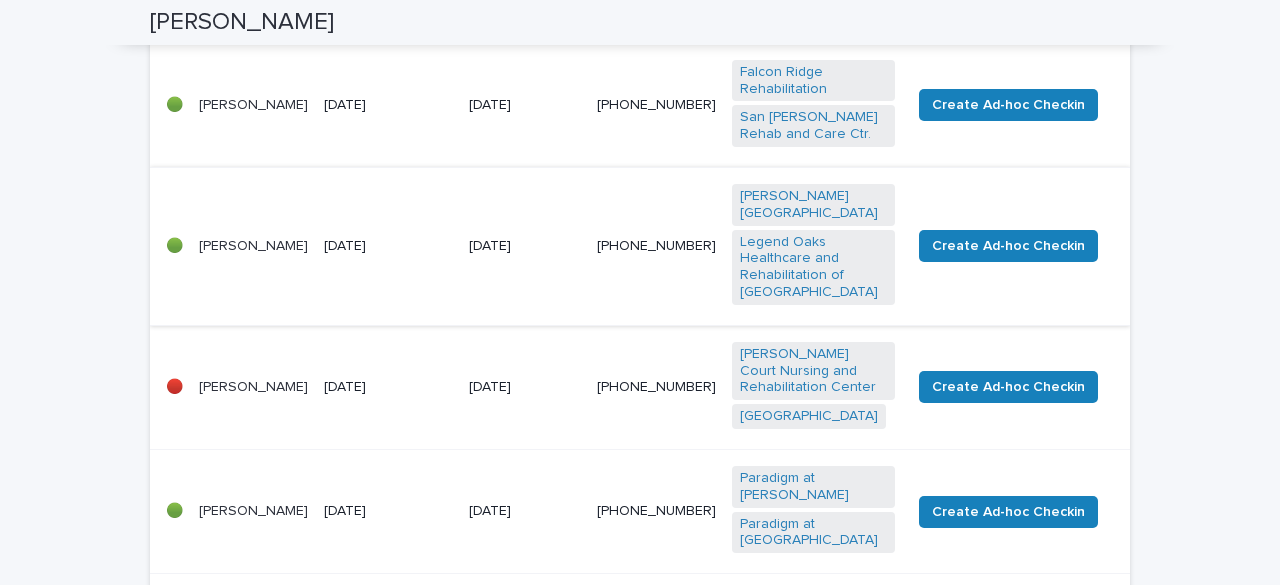 scroll, scrollTop: 0, scrollLeft: 0, axis: both 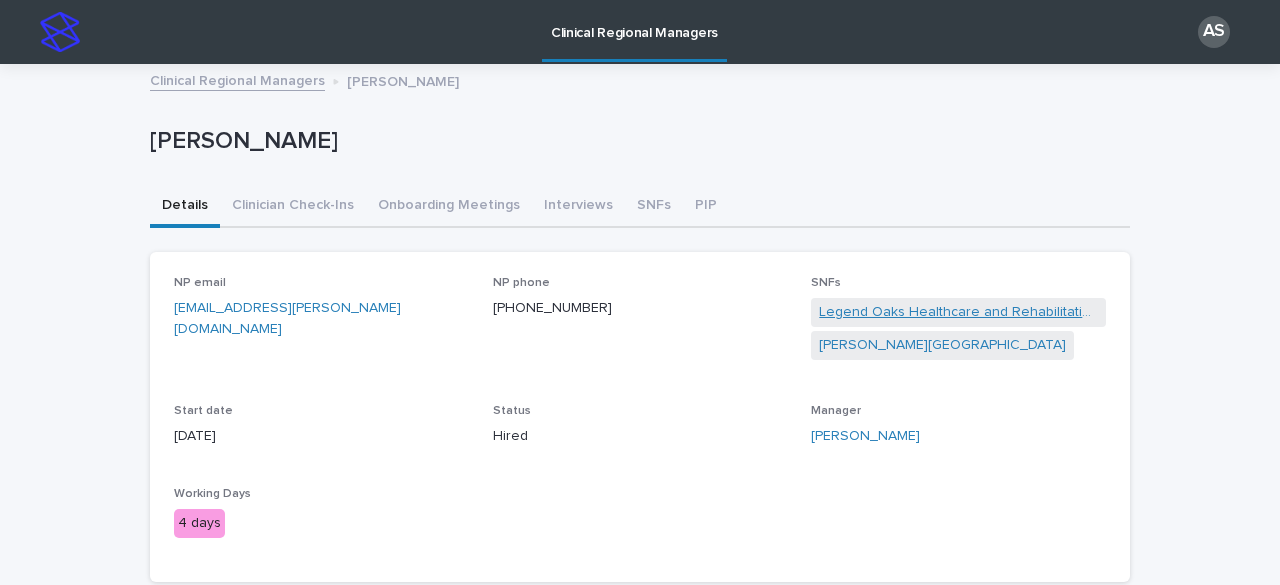 click on "Legend Oaks Healthcare and Rehabilitation of [GEOGRAPHIC_DATA]" at bounding box center [958, 312] 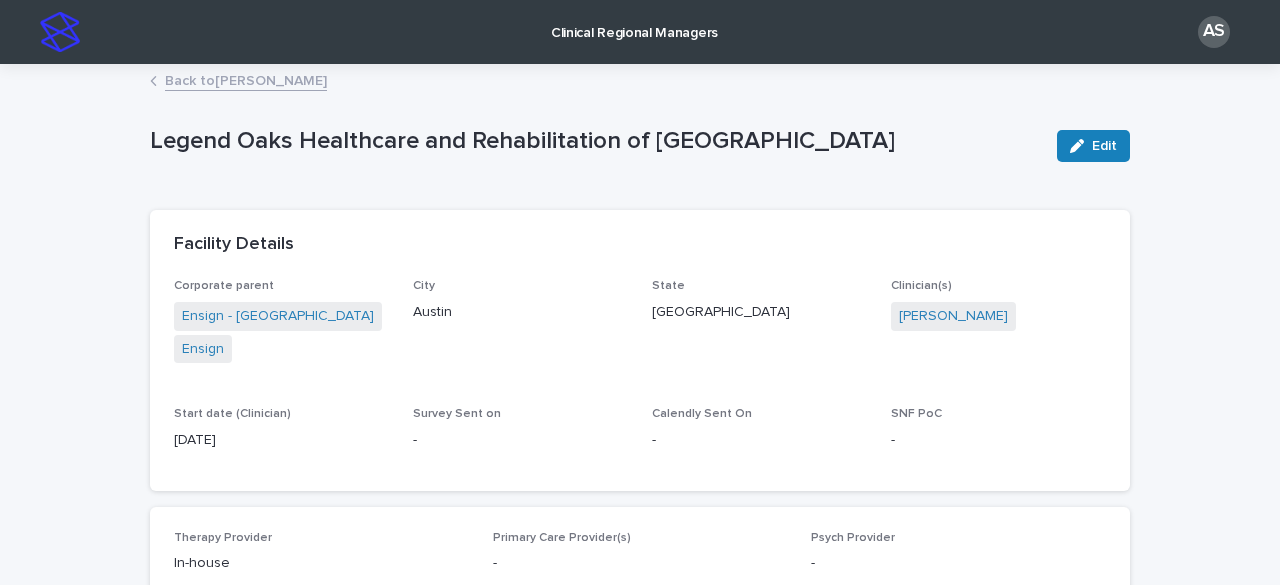 click on "Back to  [PERSON_NAME]" at bounding box center [246, 79] 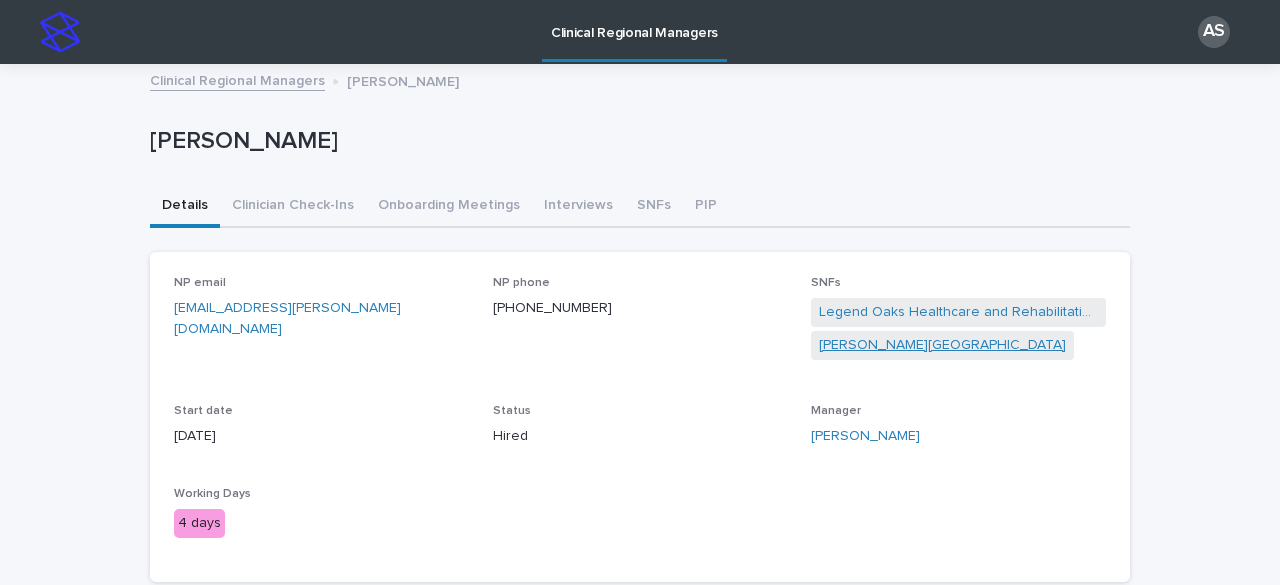 click on "[PERSON_NAME][GEOGRAPHIC_DATA]" at bounding box center [942, 345] 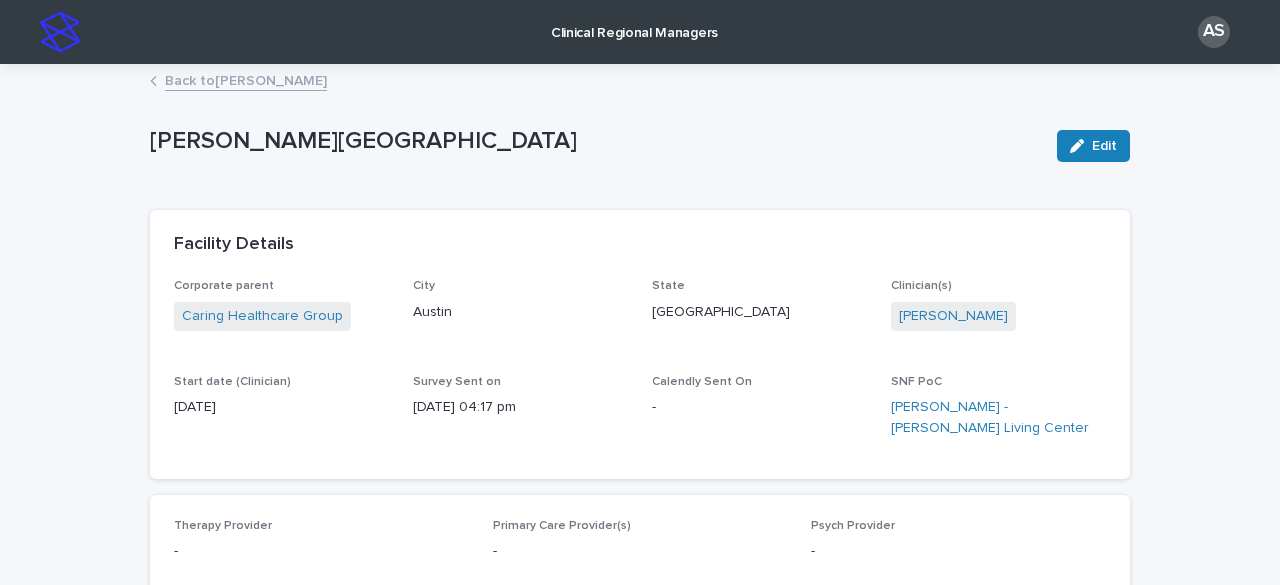 click on "Back to  [PERSON_NAME]" at bounding box center (640, 82) 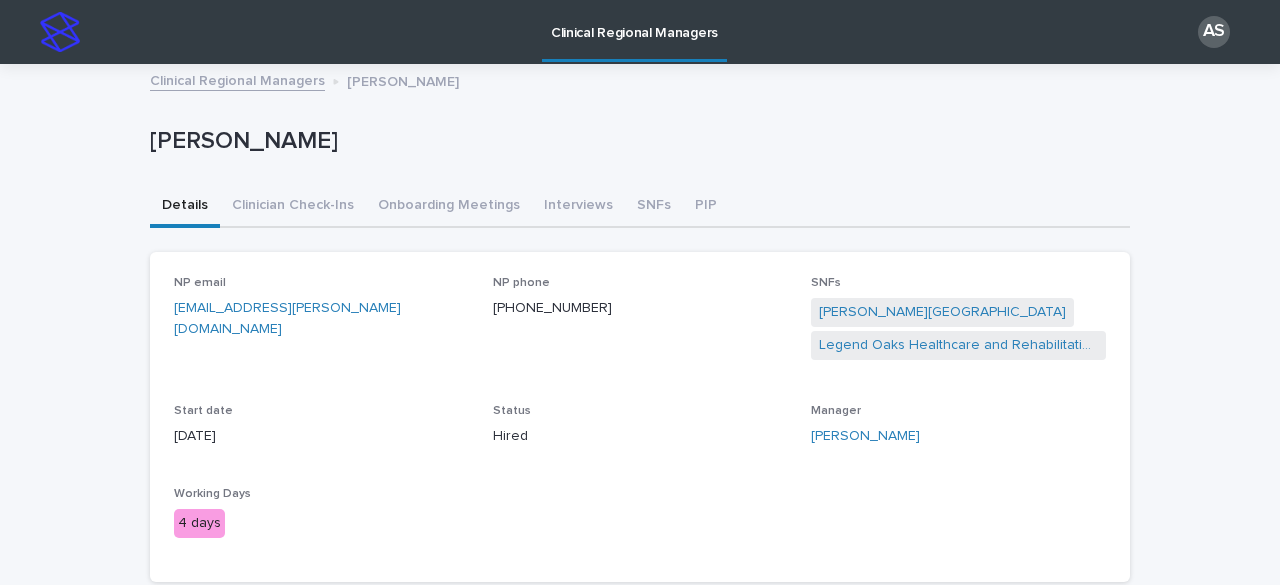 click on "Clinical Regional Managers" at bounding box center [237, 79] 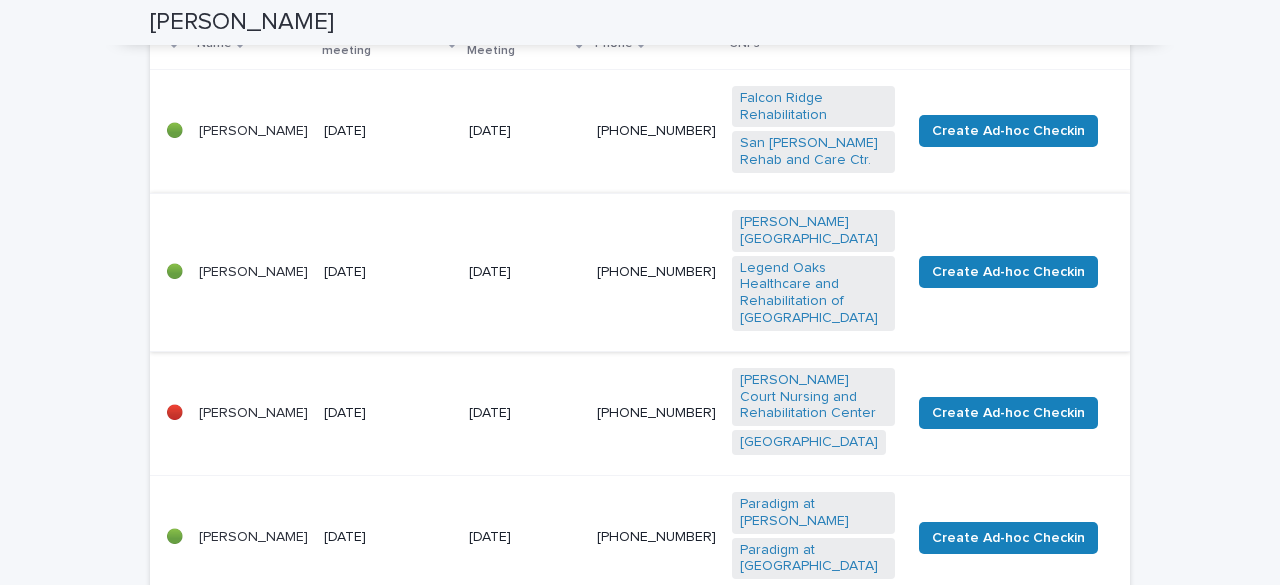 scroll, scrollTop: 400, scrollLeft: 0, axis: vertical 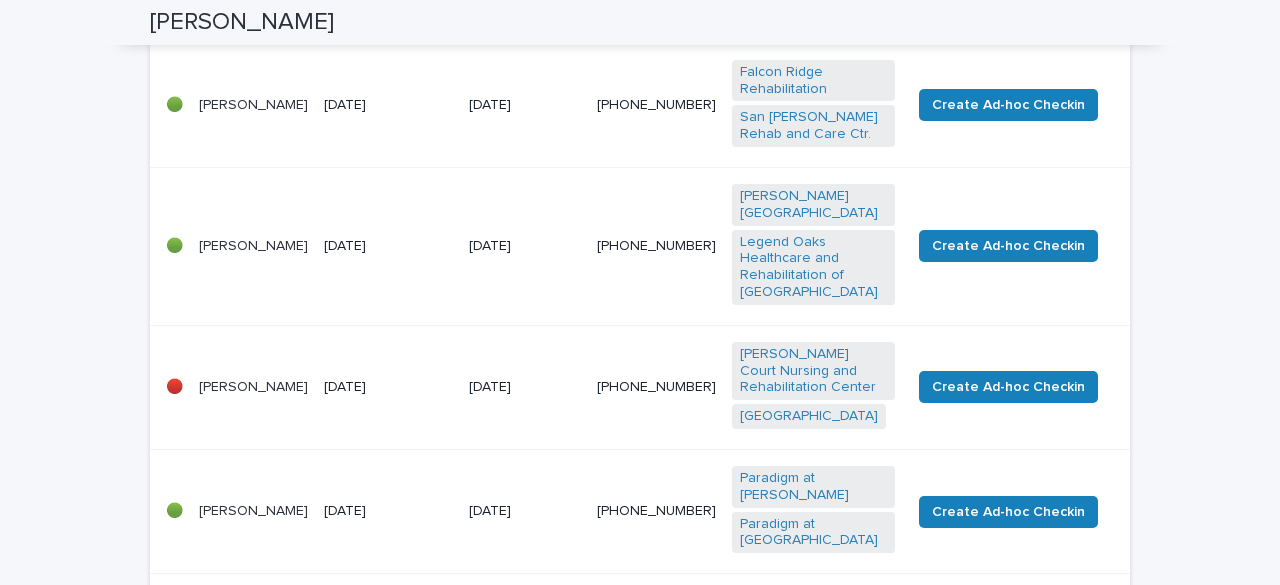 click on "[PERSON_NAME]" at bounding box center (253, 387) 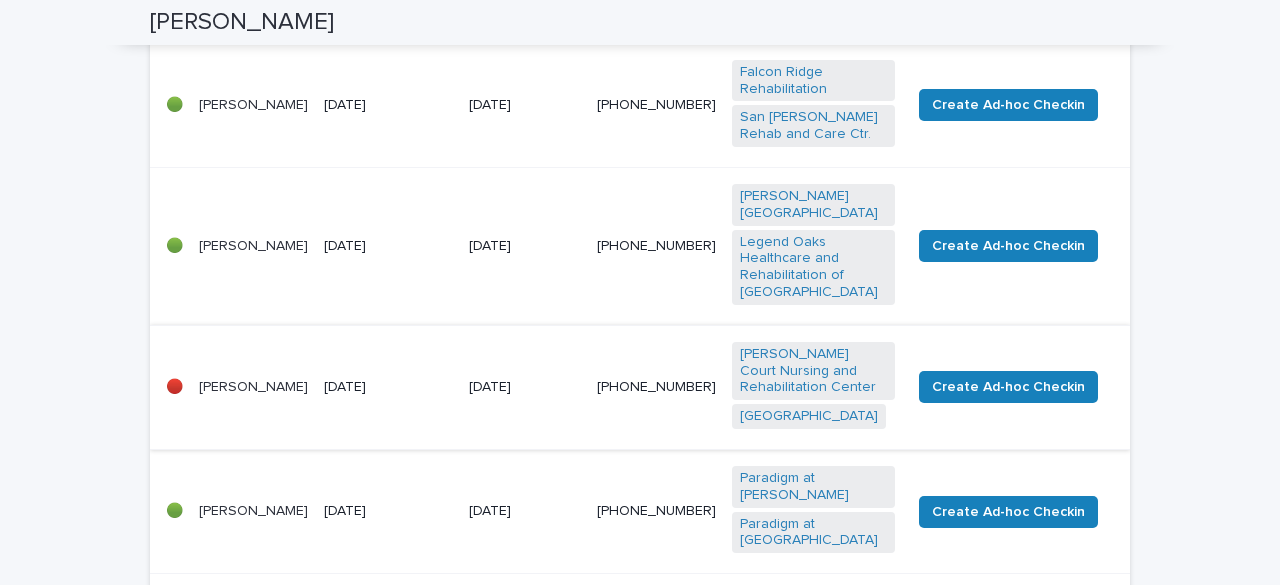 scroll, scrollTop: 0, scrollLeft: 0, axis: both 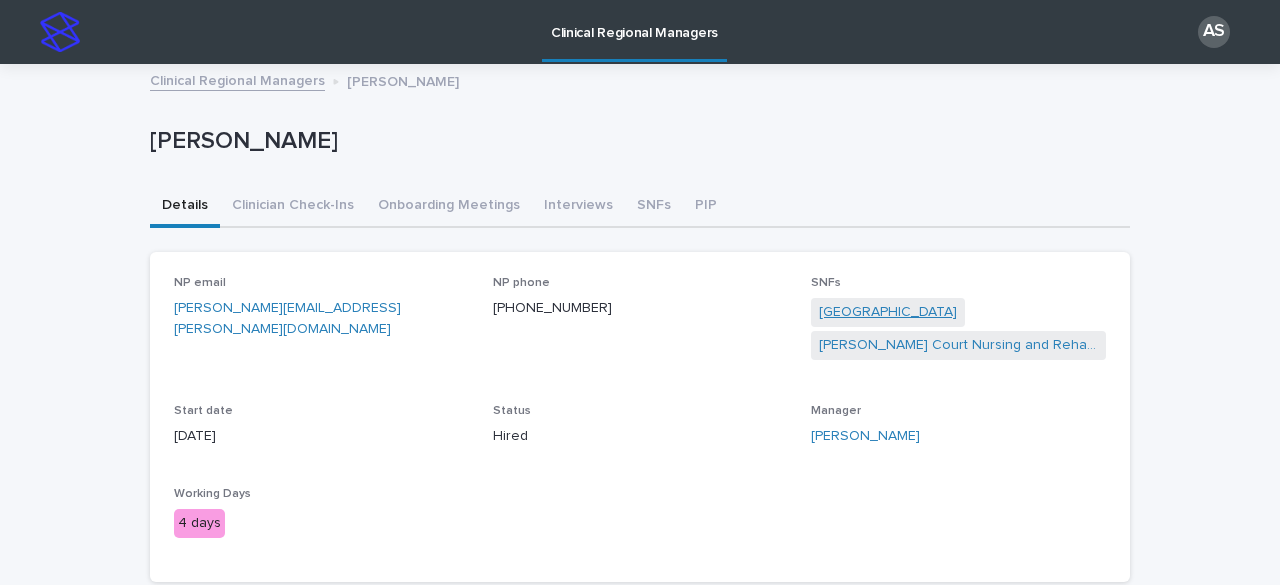click on "[GEOGRAPHIC_DATA]" at bounding box center (888, 312) 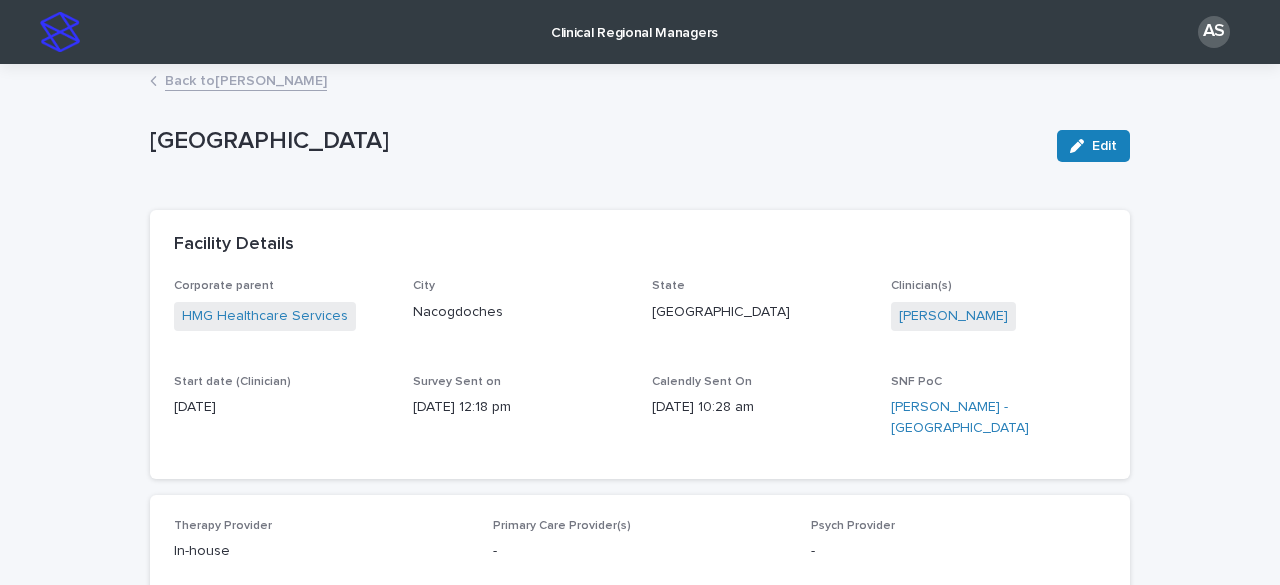 click on "Back to  [PERSON_NAME]" at bounding box center (246, 79) 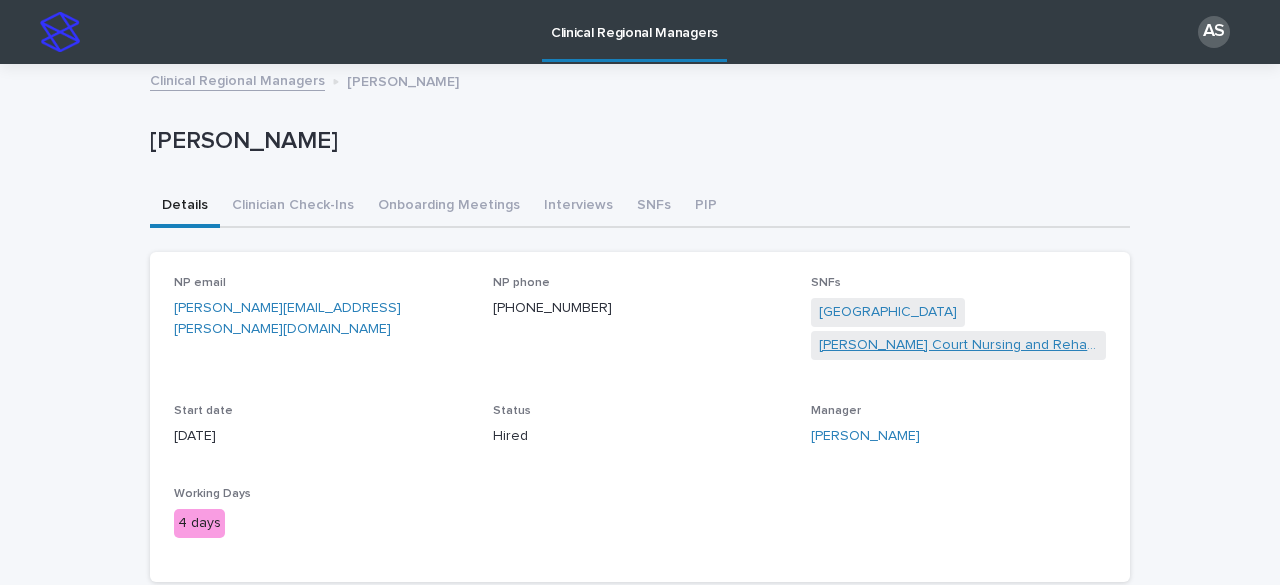 click on "[PERSON_NAME] Court Nursing and Rehabilitation Center" at bounding box center (958, 345) 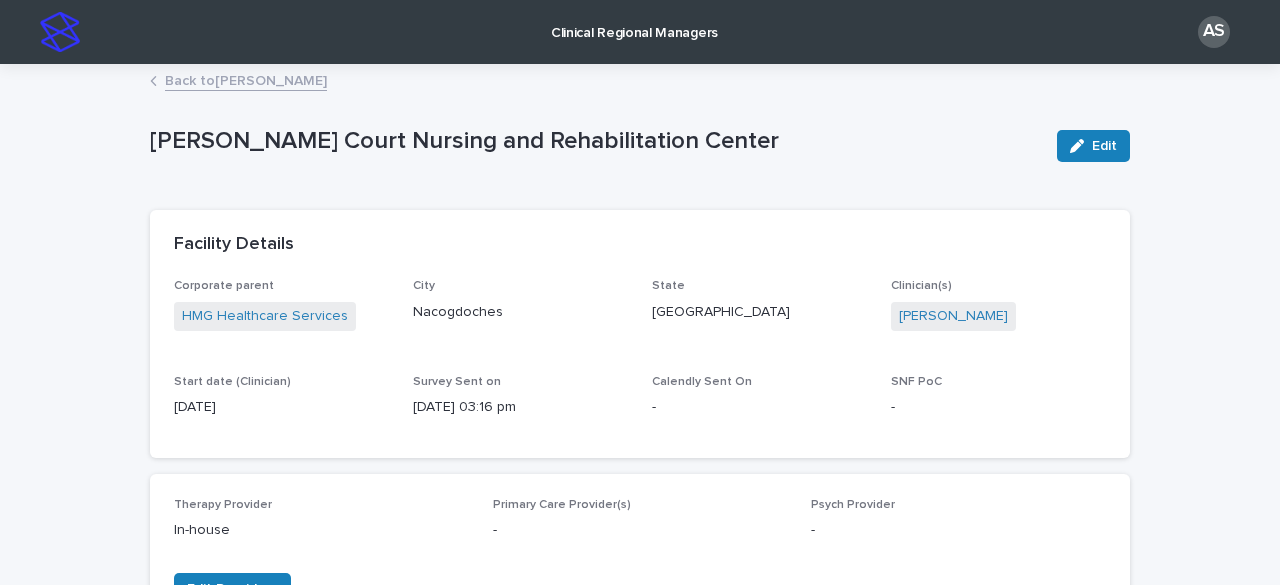click on "Back to  [PERSON_NAME]" at bounding box center [246, 79] 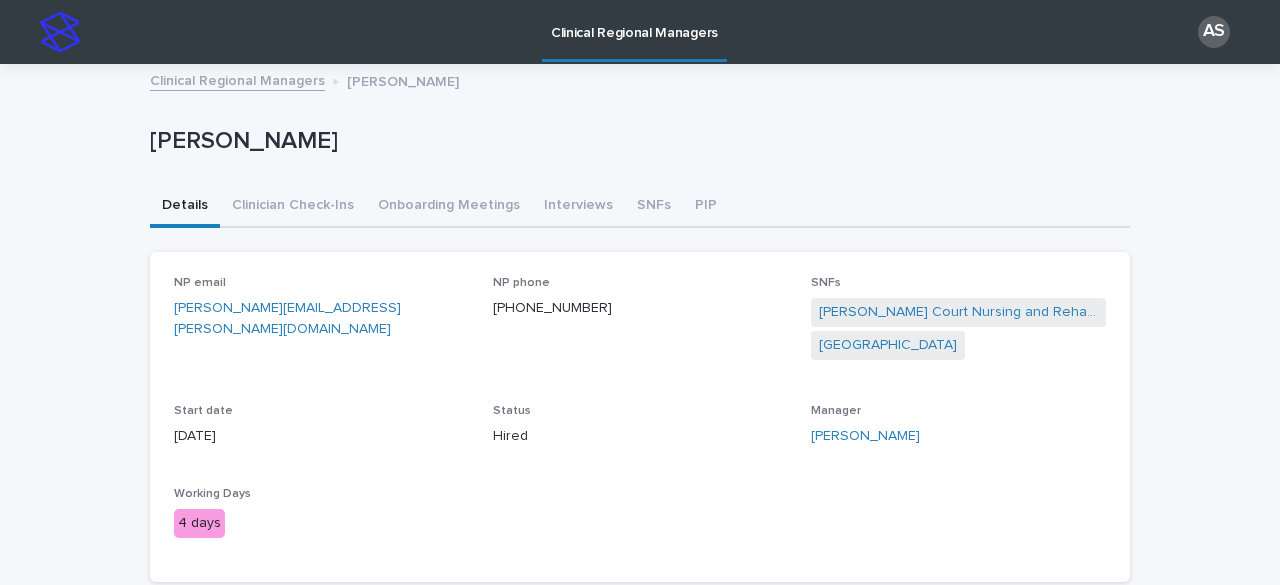 click on "Clinical Regional Managers" at bounding box center (237, 79) 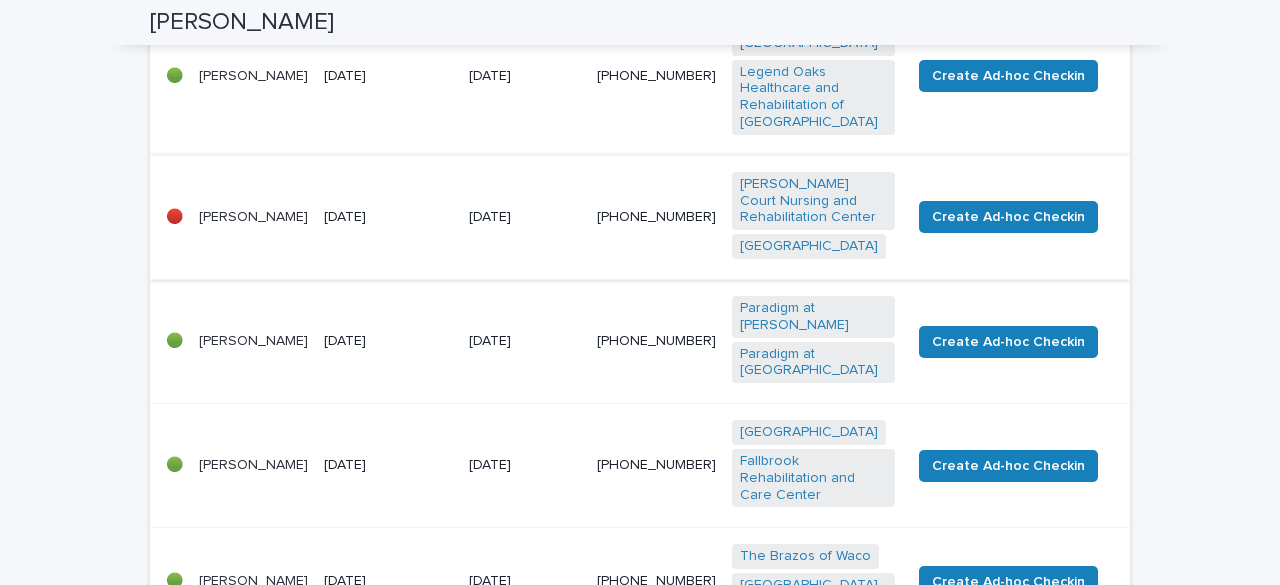 scroll, scrollTop: 600, scrollLeft: 0, axis: vertical 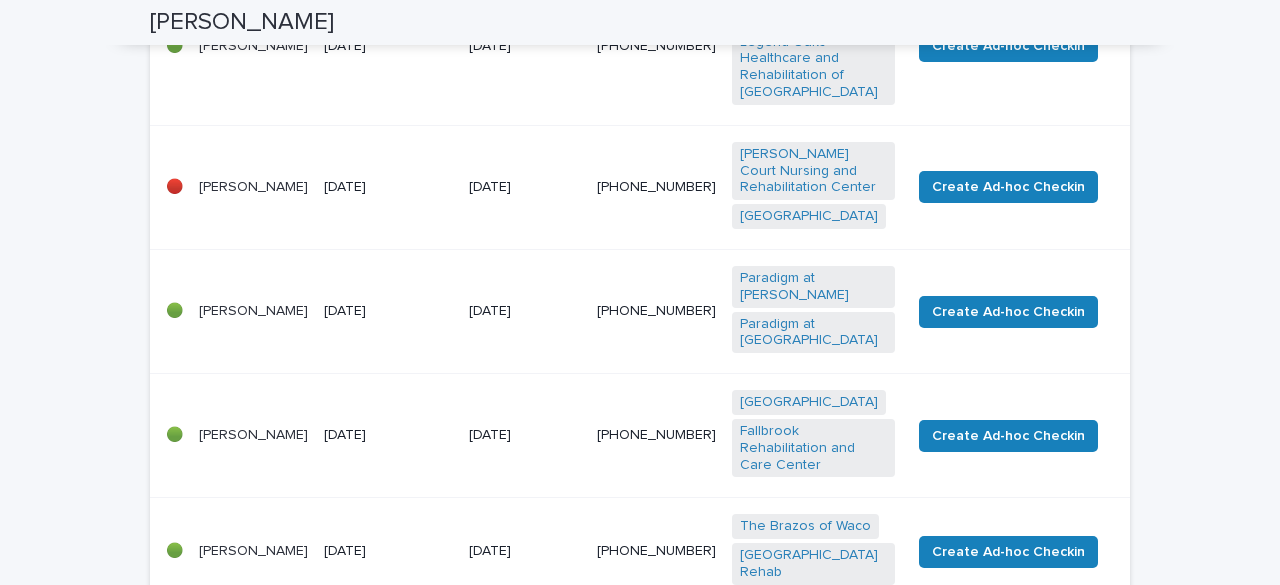 click on "[PERSON_NAME]" at bounding box center [253, 311] 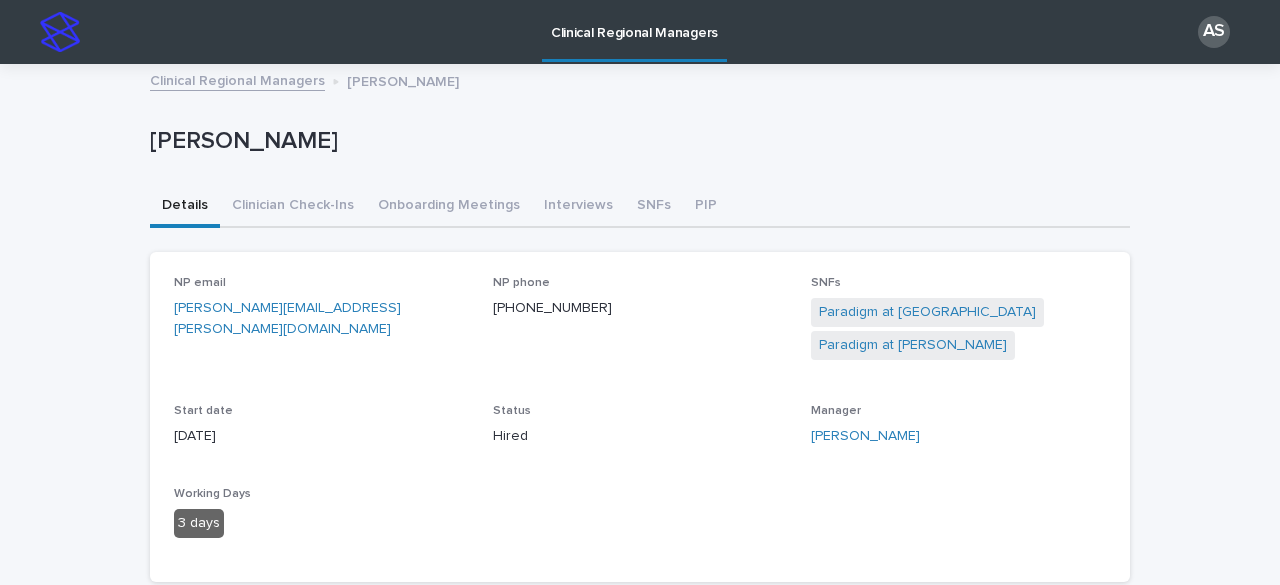 scroll, scrollTop: 100, scrollLeft: 0, axis: vertical 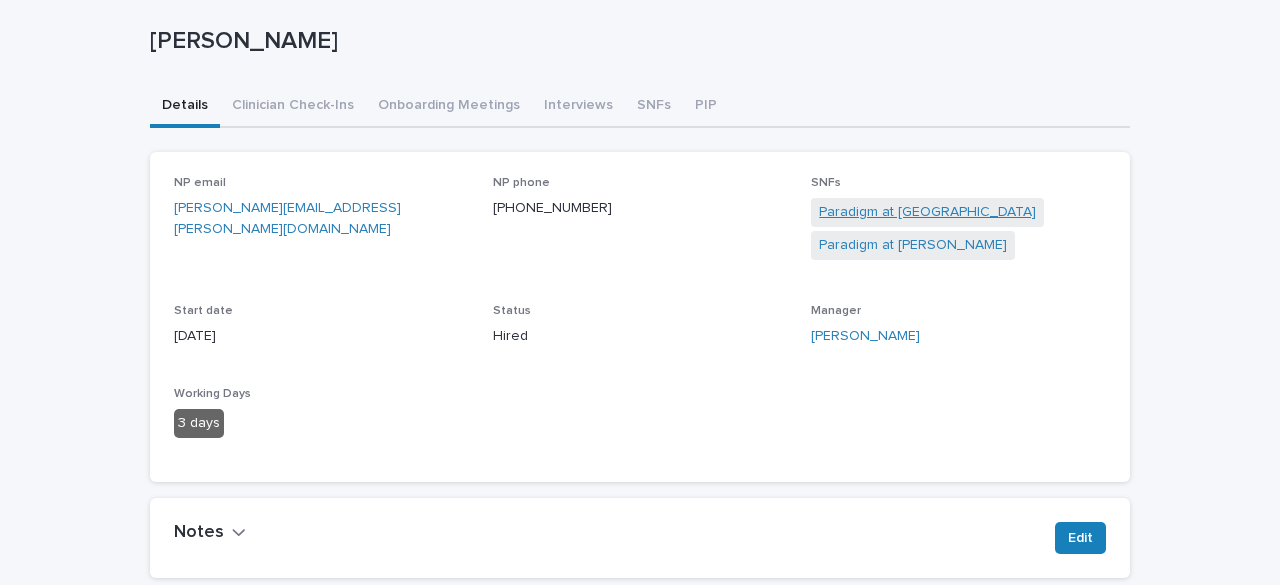 click on "Paradigm at [GEOGRAPHIC_DATA]" at bounding box center (927, 212) 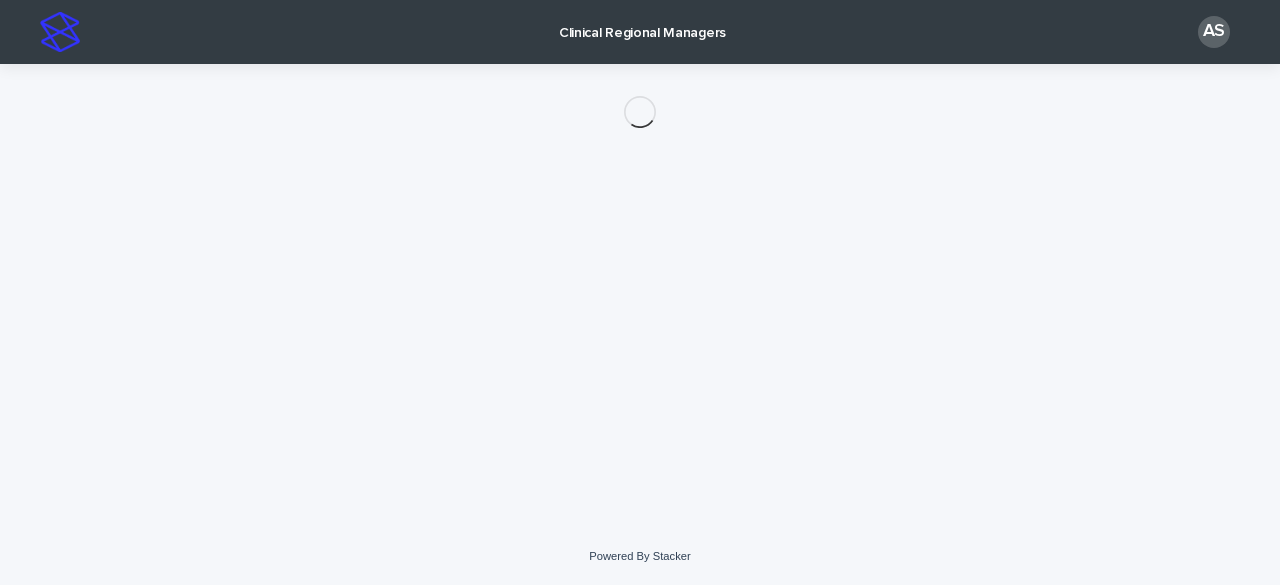 scroll, scrollTop: 0, scrollLeft: 0, axis: both 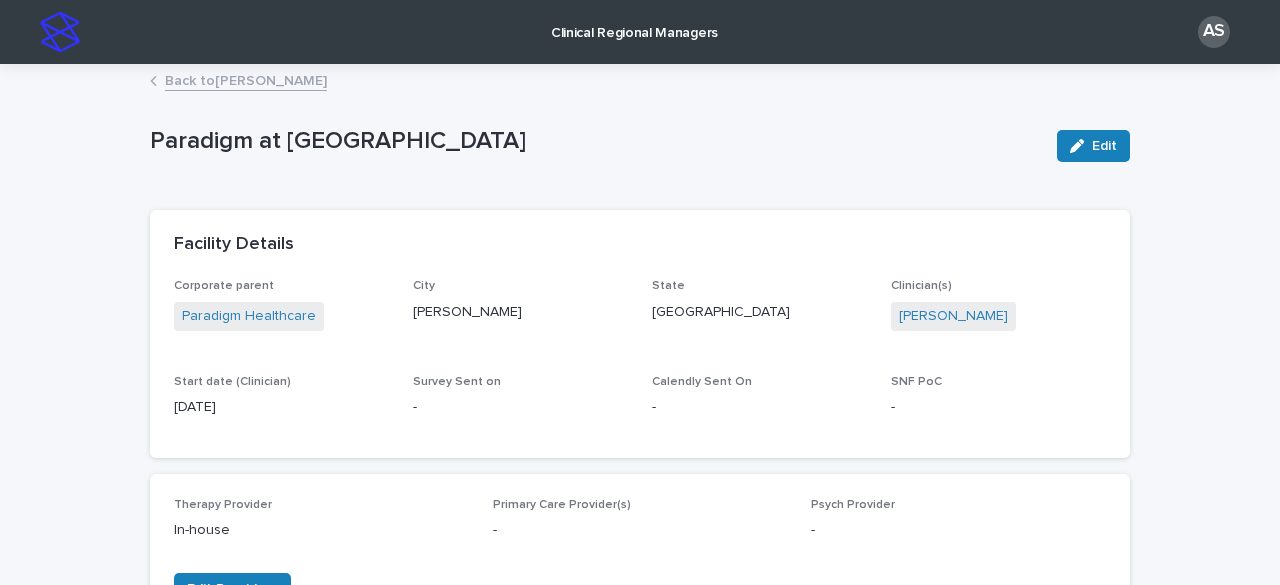 click on "Back to  [PERSON_NAME]" at bounding box center [246, 79] 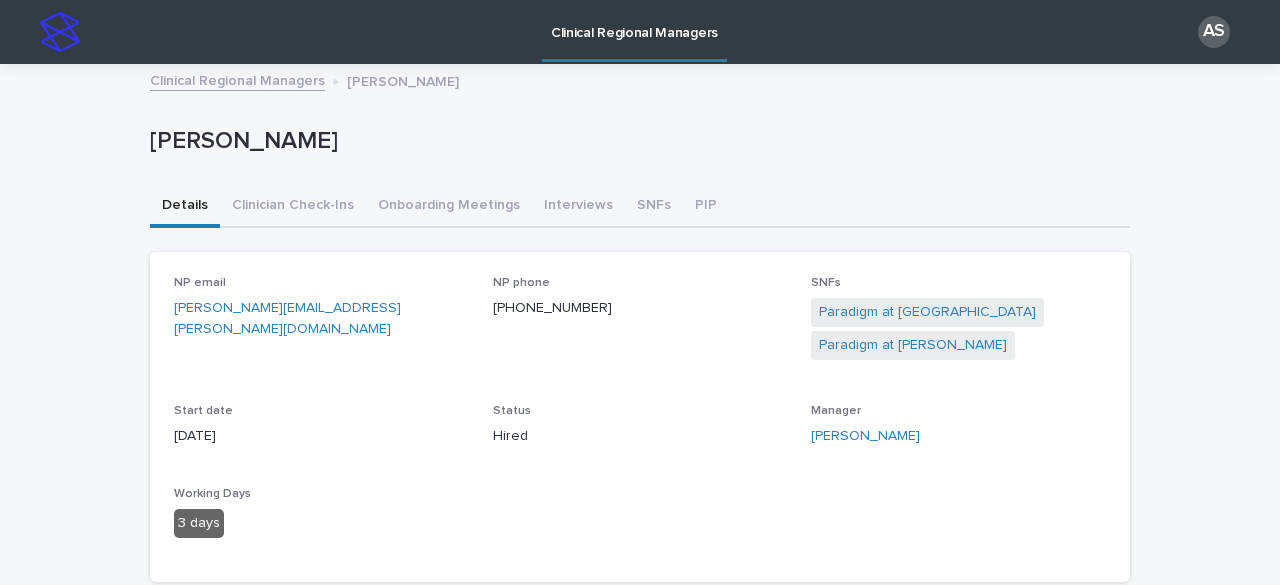 click on "Clinical Regional Managers" at bounding box center [237, 79] 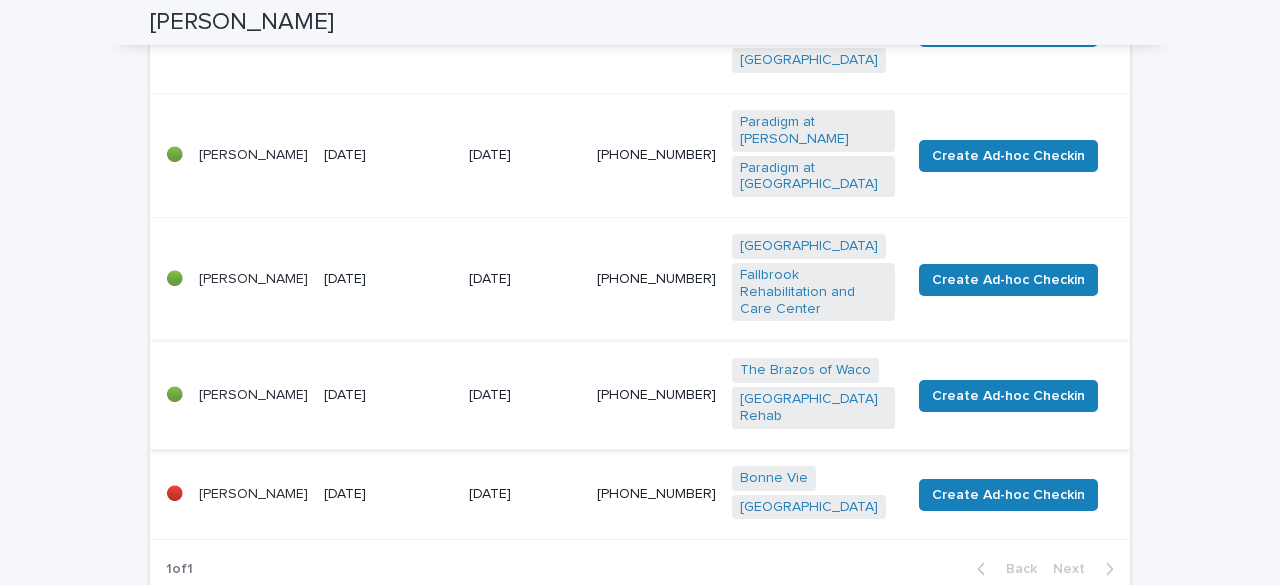 scroll, scrollTop: 800, scrollLeft: 0, axis: vertical 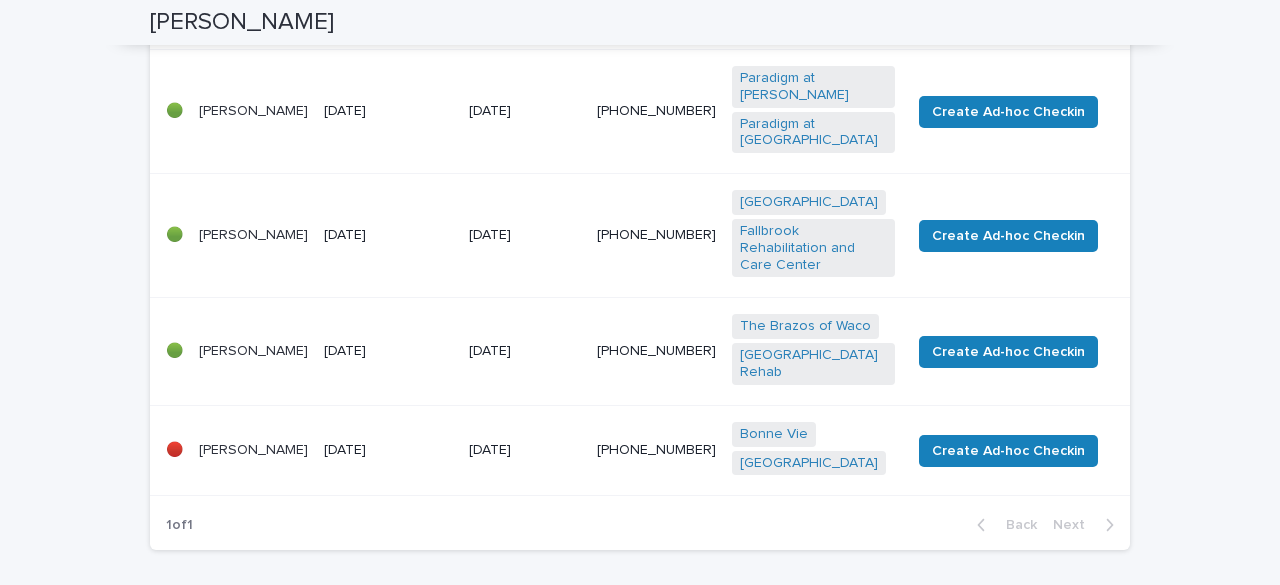 click on "[PERSON_NAME]" at bounding box center (253, 235) 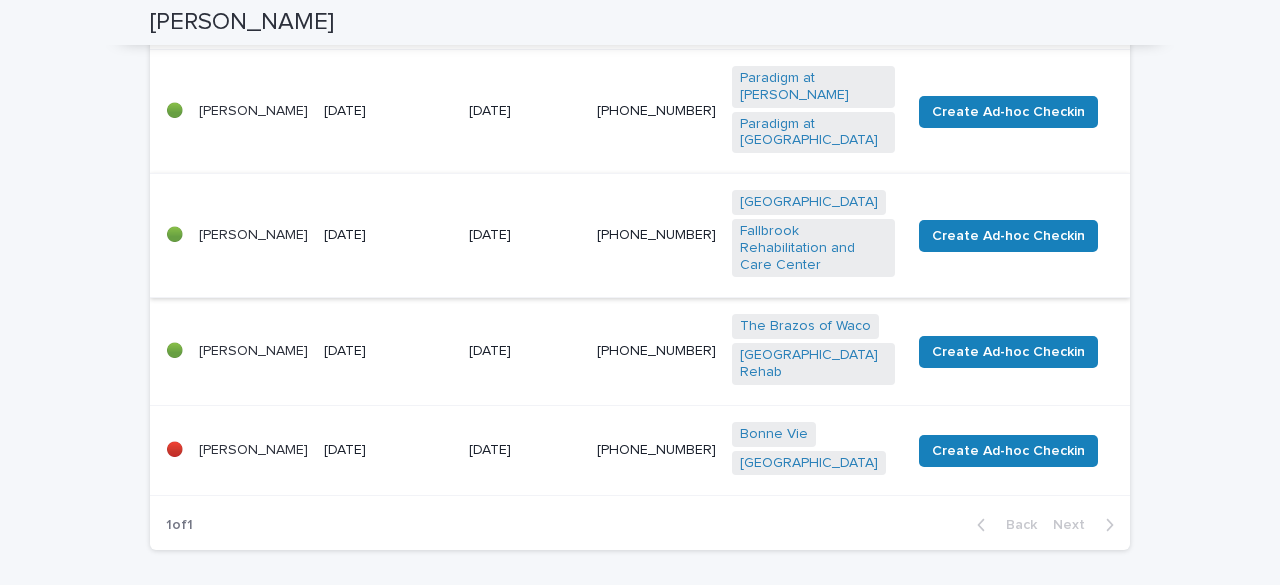 scroll, scrollTop: 0, scrollLeft: 0, axis: both 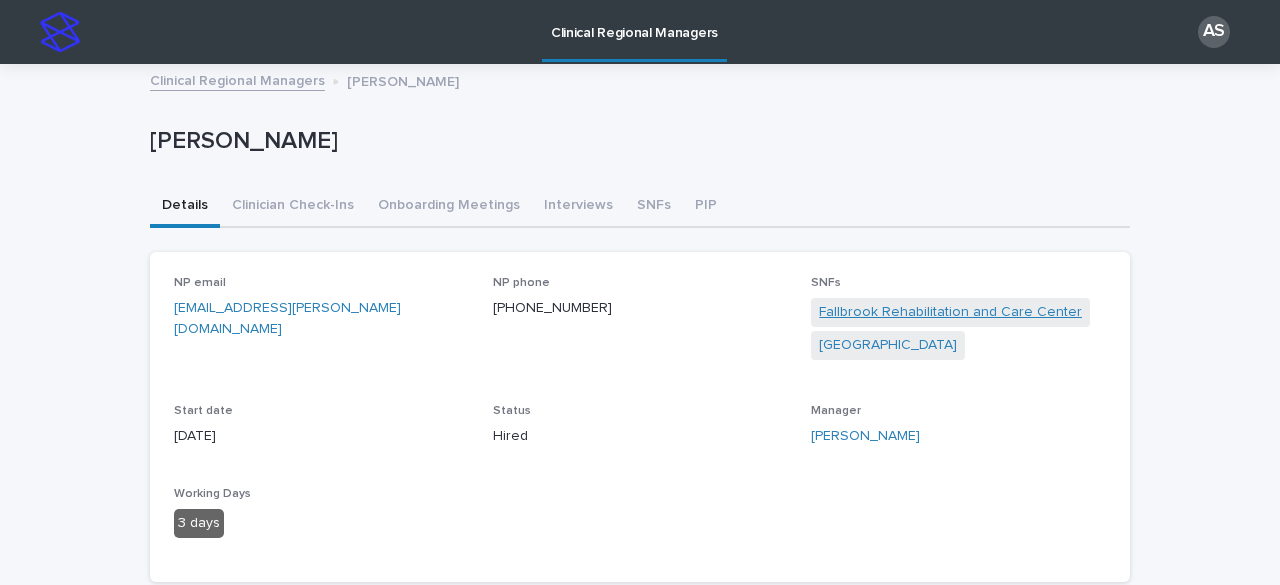 click on "Fallbrook Rehabilitation and Care Center" at bounding box center [950, 312] 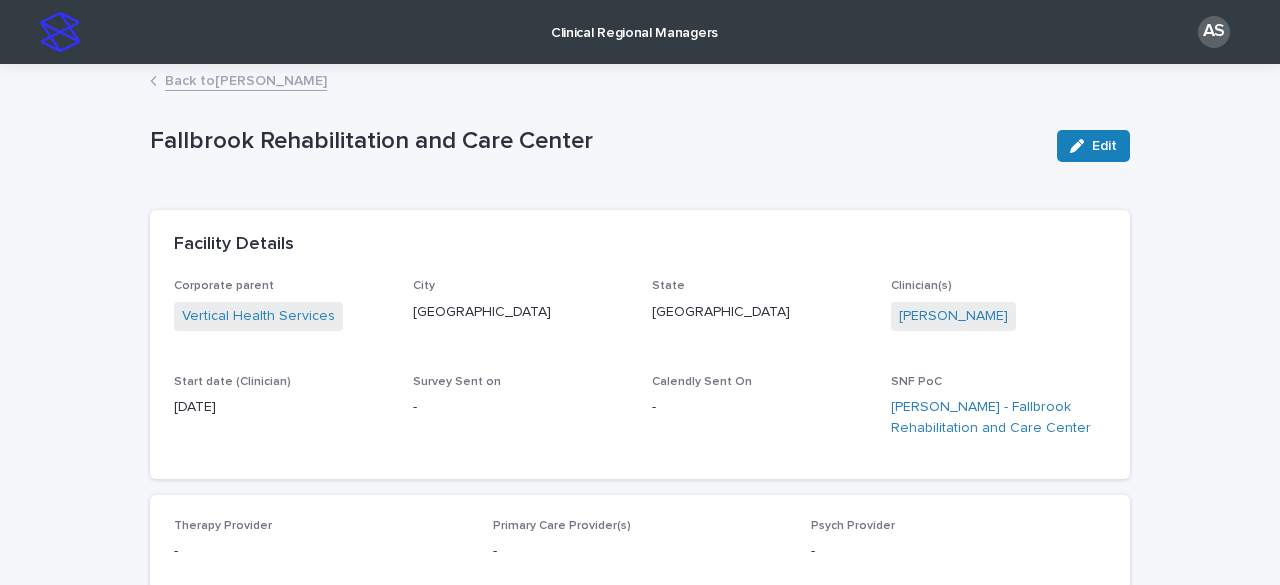 click on "Back to  [PERSON_NAME]" at bounding box center (640, 82) 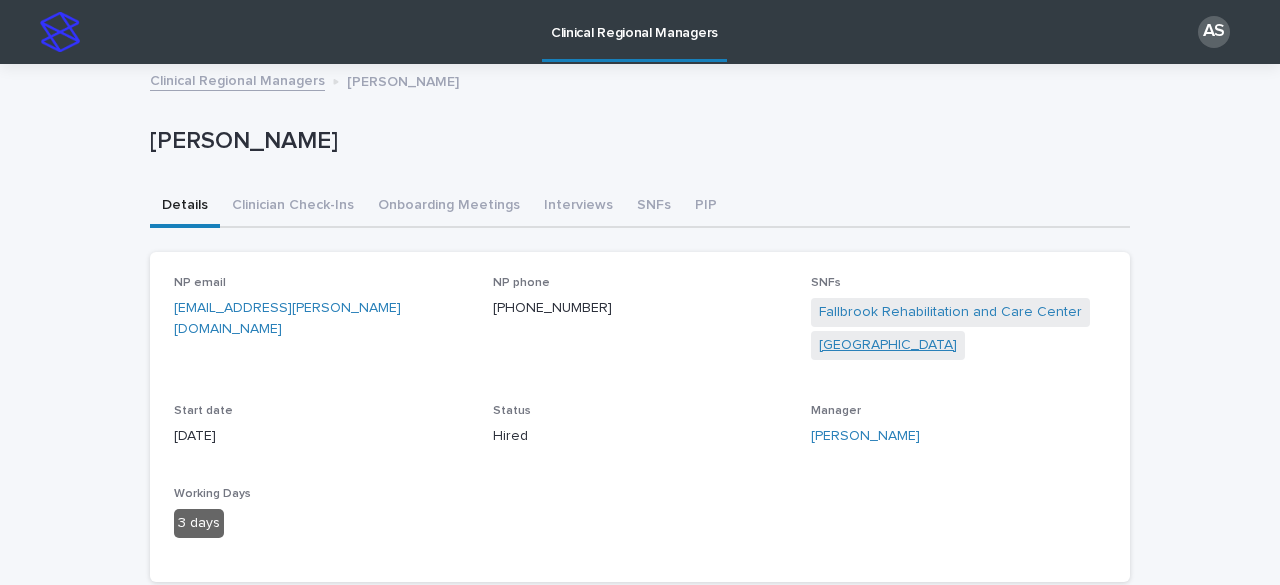 click on "[GEOGRAPHIC_DATA]" at bounding box center (888, 345) 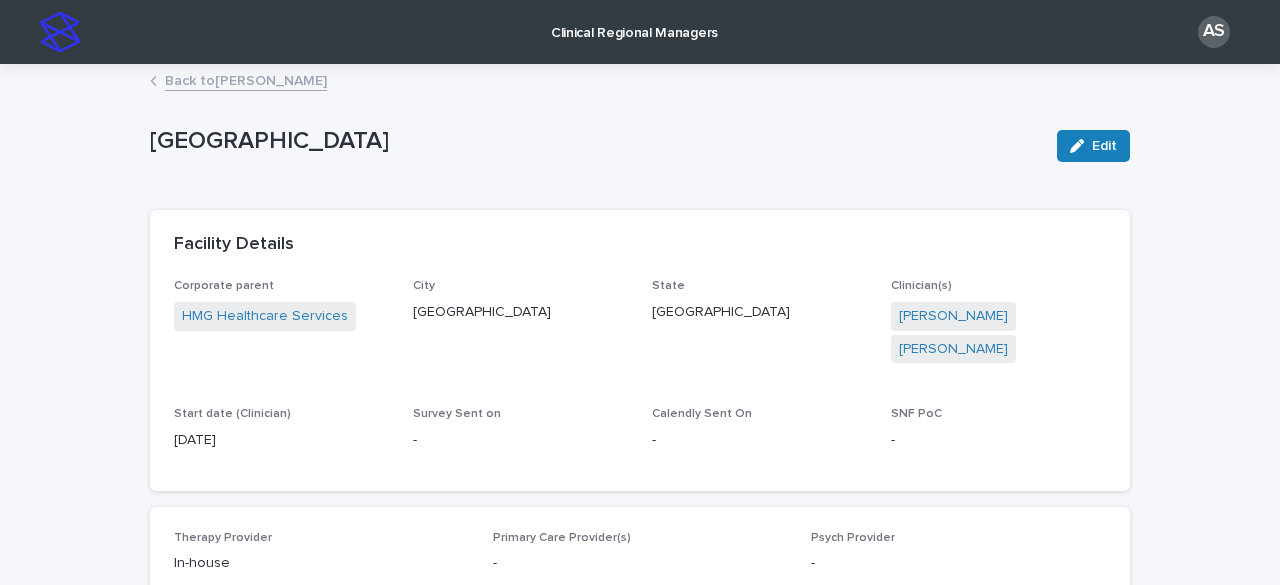 click on "Back to  [PERSON_NAME]" at bounding box center [246, 79] 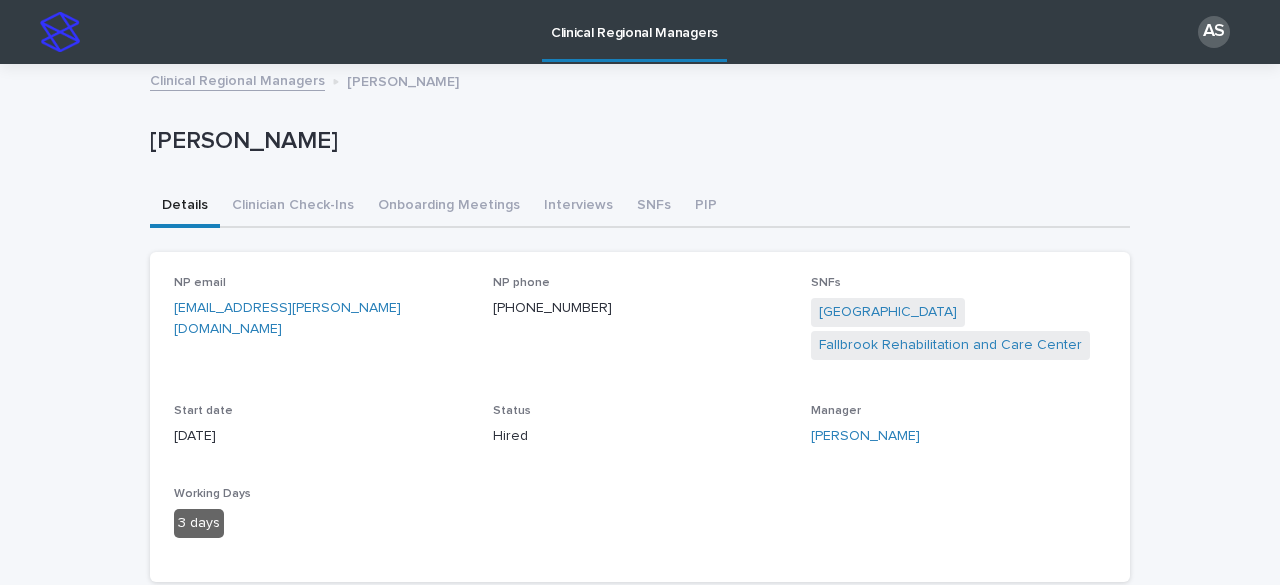 click on "Clinical Regional Managers" at bounding box center [237, 79] 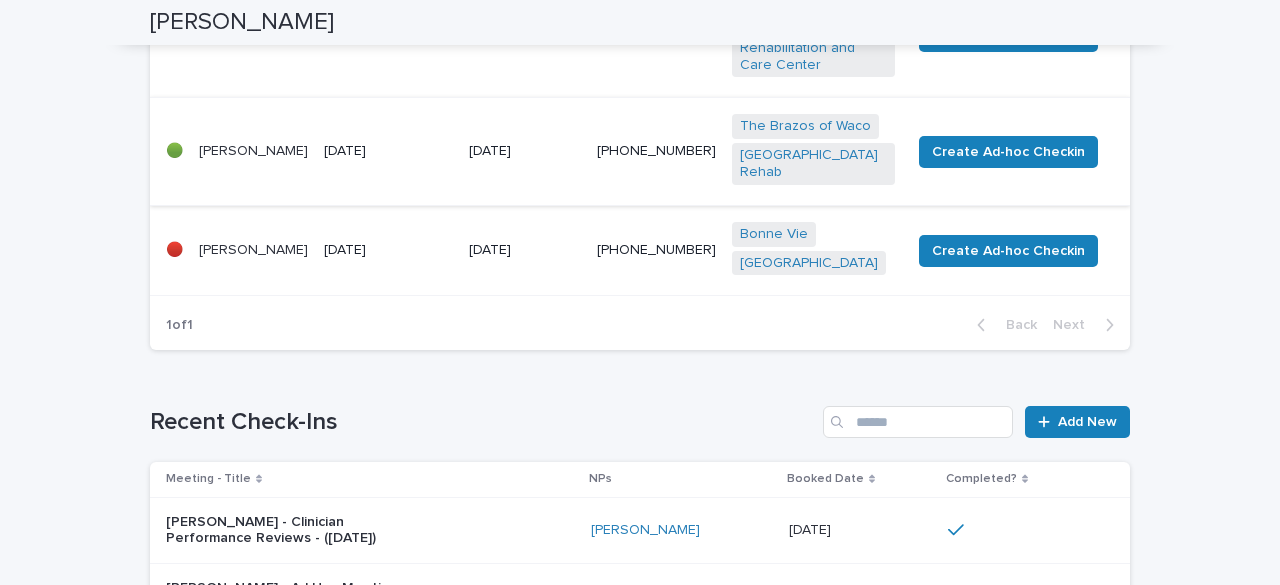scroll, scrollTop: 900, scrollLeft: 0, axis: vertical 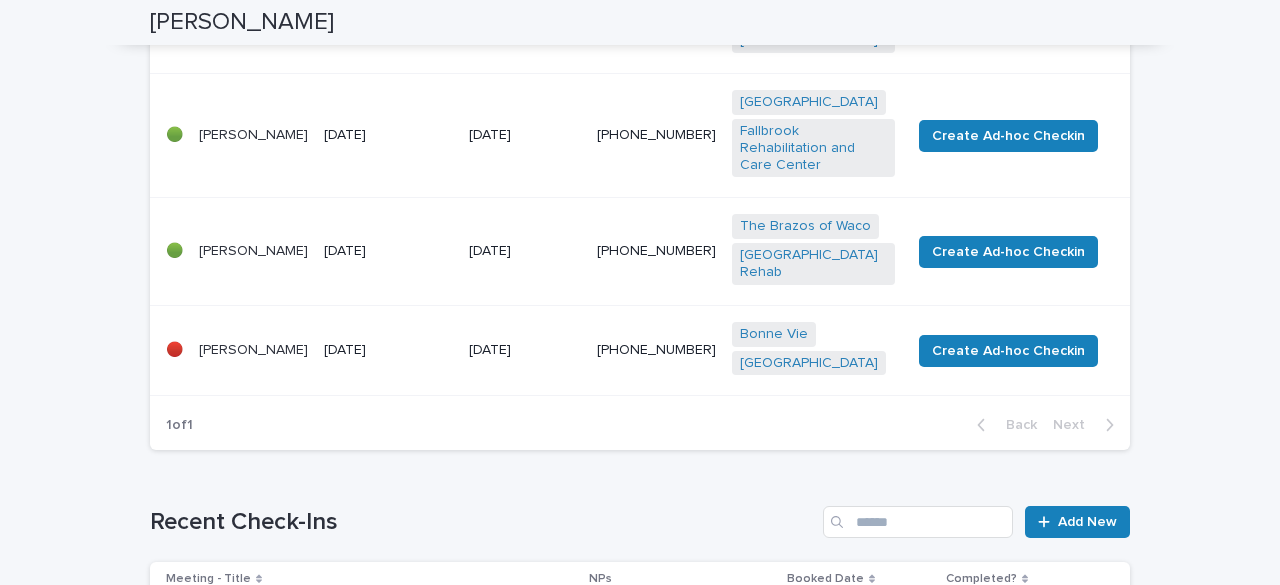 drag, startPoint x: 294, startPoint y: 245, endPoint x: 283, endPoint y: 242, distance: 11.401754 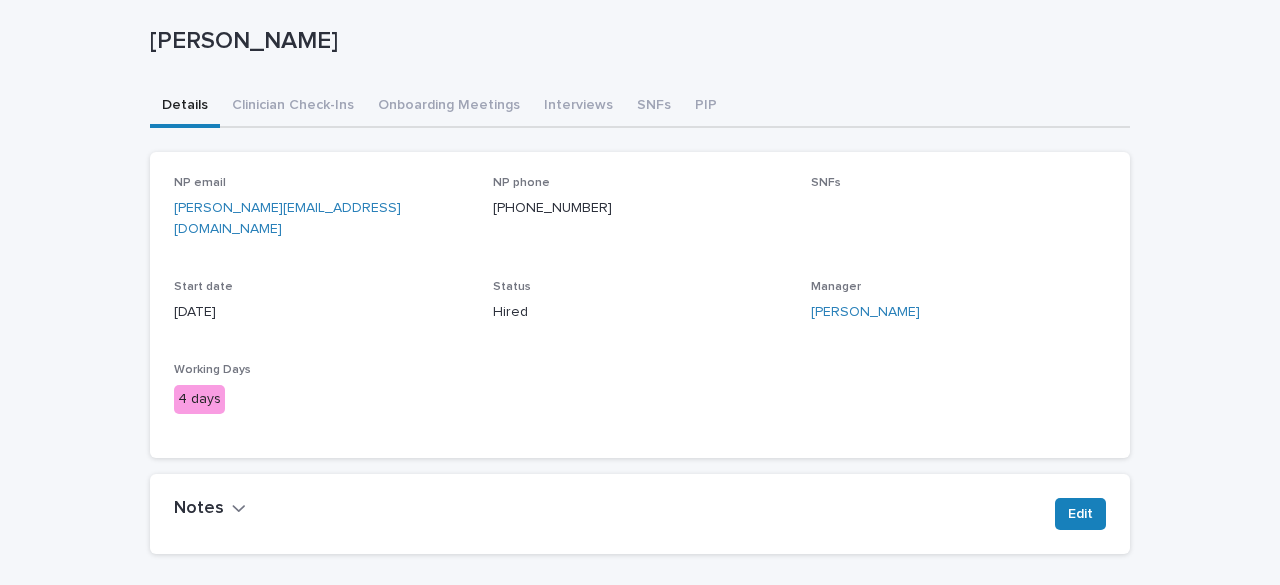 scroll, scrollTop: 122, scrollLeft: 0, axis: vertical 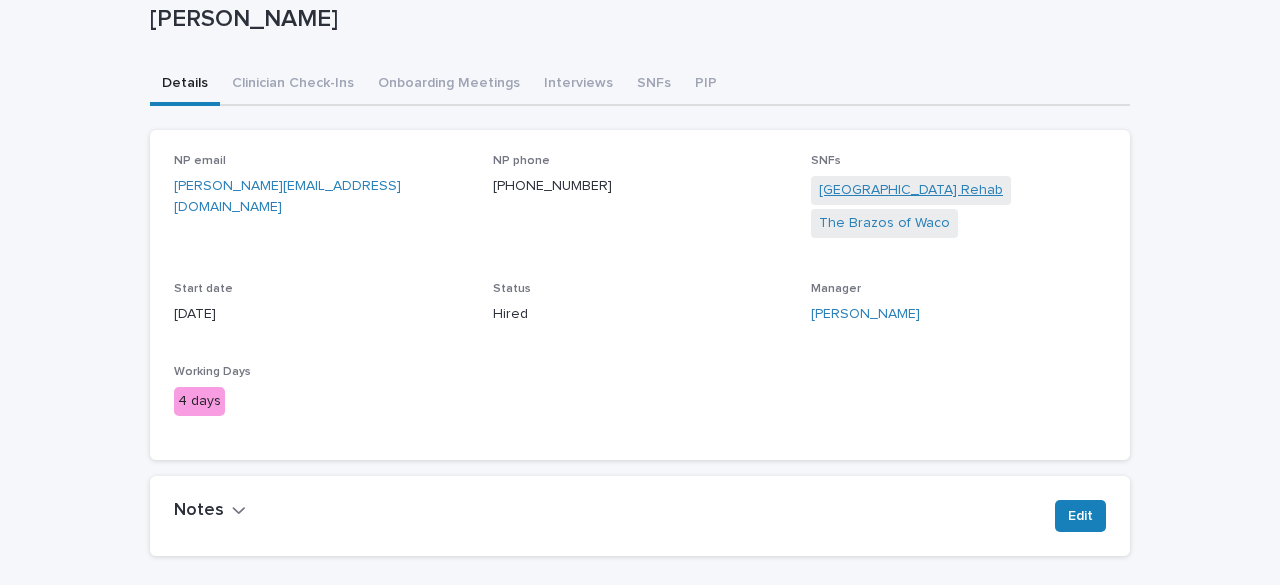 click on "[GEOGRAPHIC_DATA] Rehab" at bounding box center (911, 190) 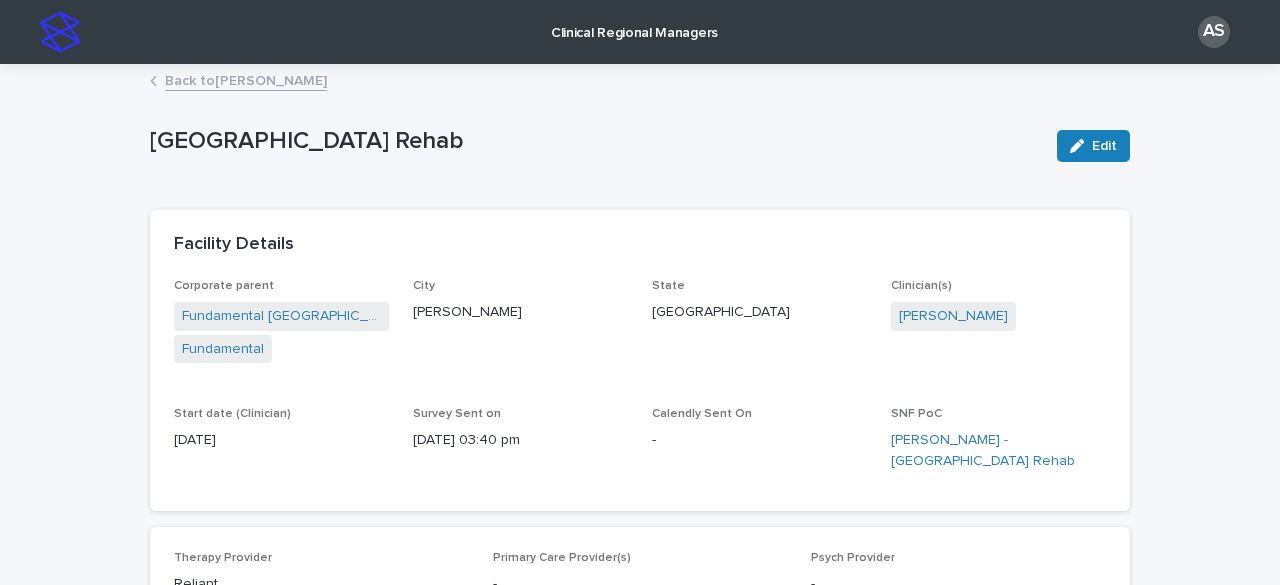 click on "Back to  [PERSON_NAME]" at bounding box center (640, 82) 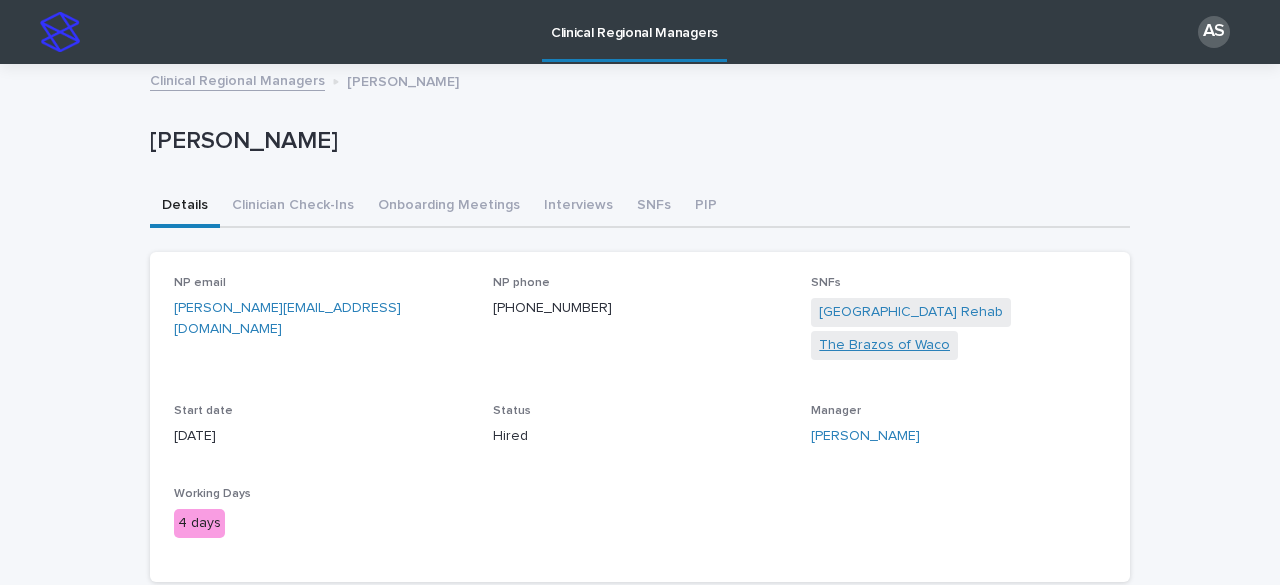 click on "The Brazos of Waco" at bounding box center (884, 345) 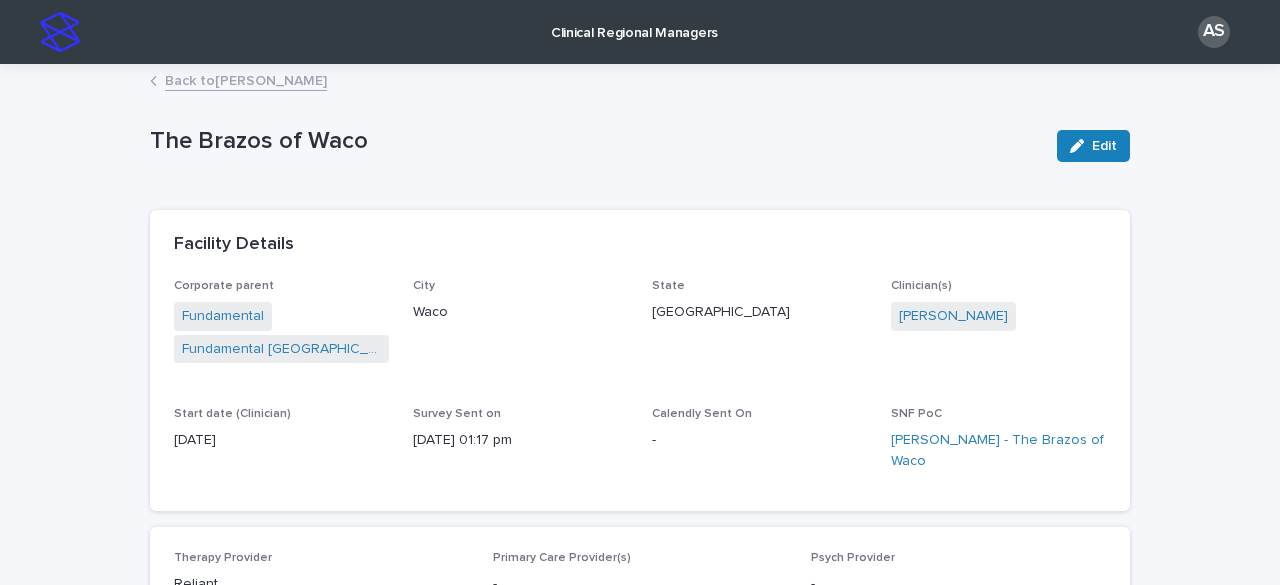 click on "Back to  [PERSON_NAME]" at bounding box center (246, 79) 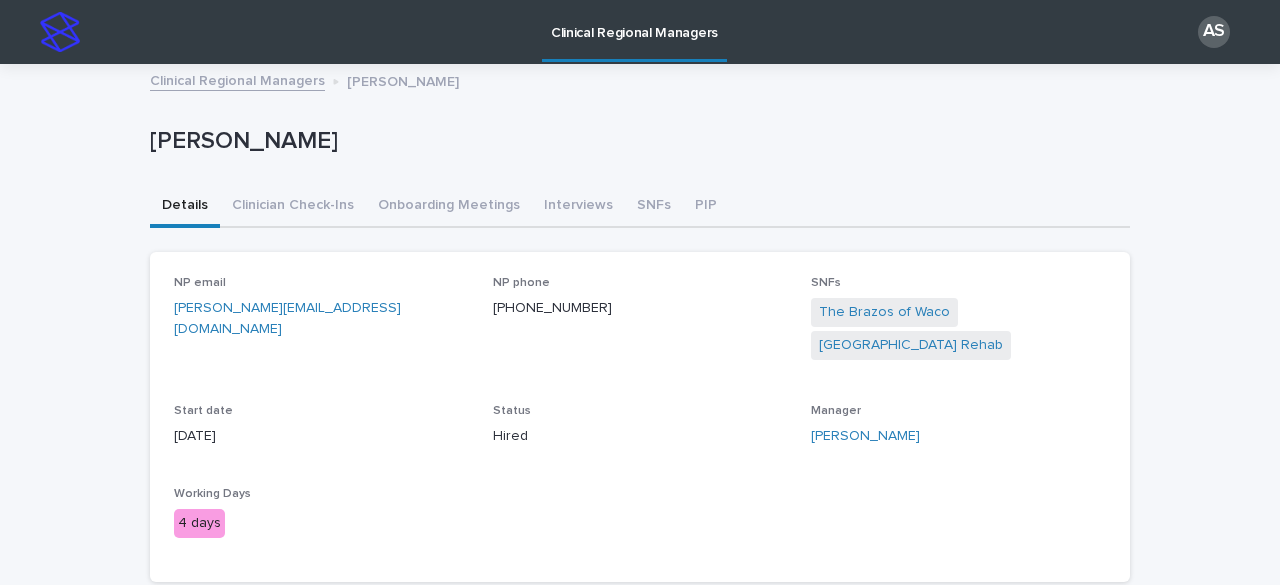click on "Clinical Regional Managers" at bounding box center (237, 79) 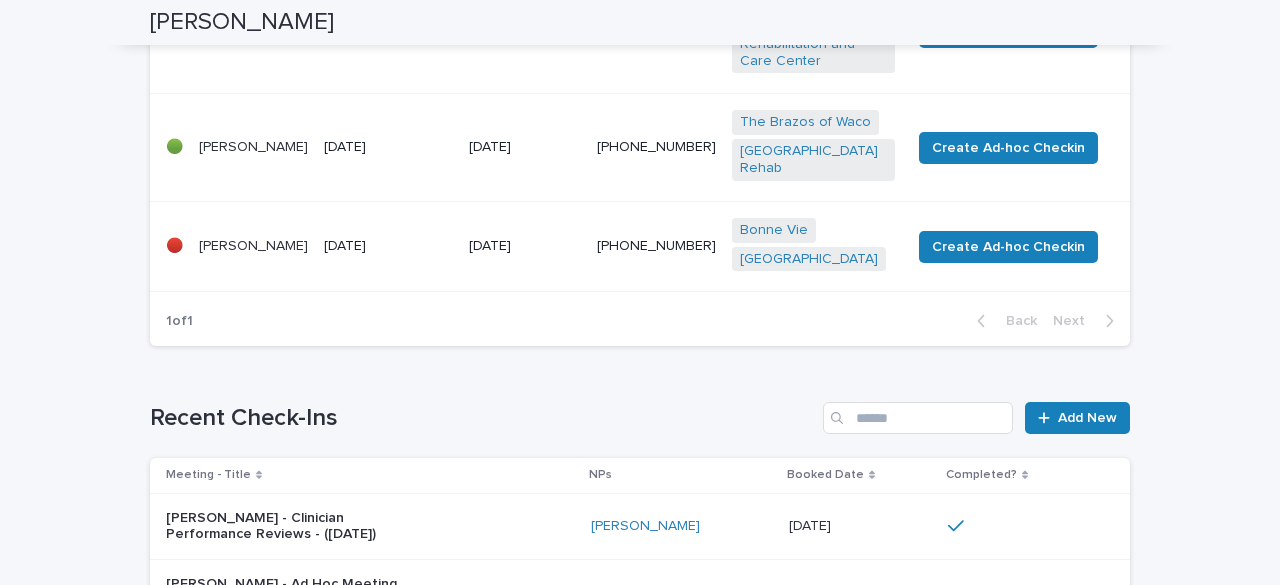 scroll, scrollTop: 1000, scrollLeft: 0, axis: vertical 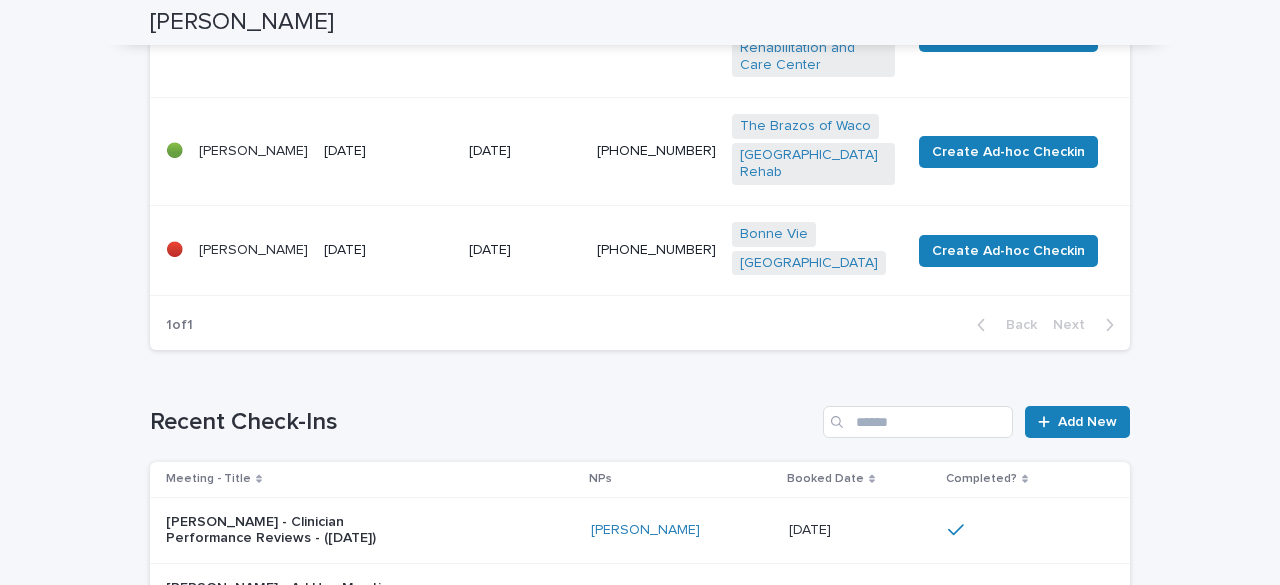 click on "[PERSON_NAME]" at bounding box center [253, 250] 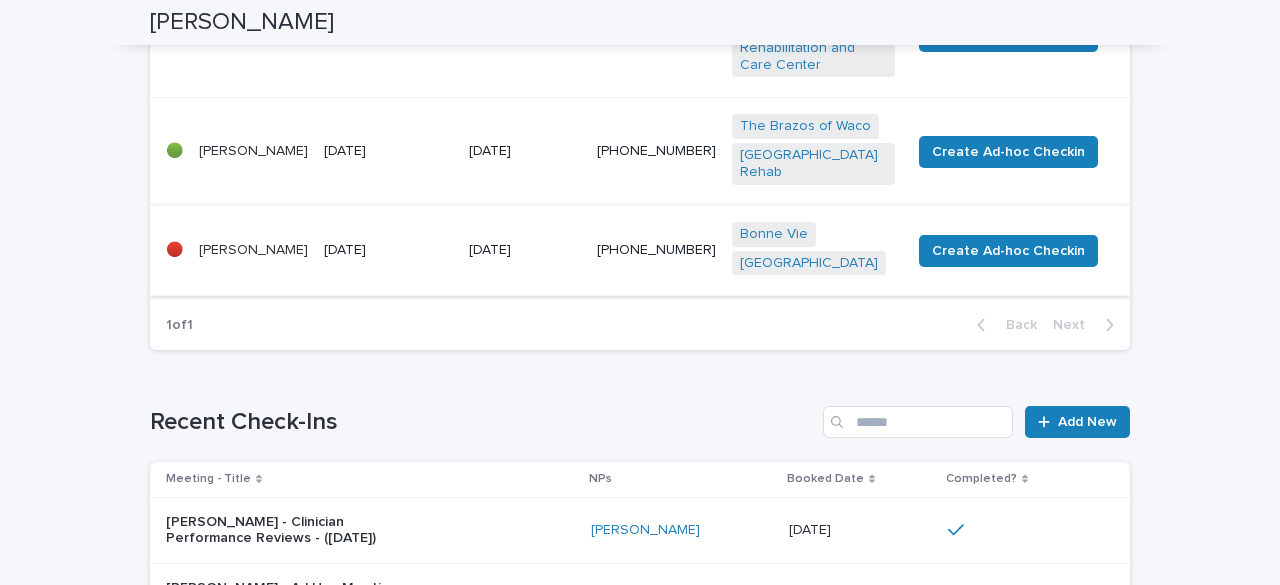 scroll, scrollTop: 0, scrollLeft: 0, axis: both 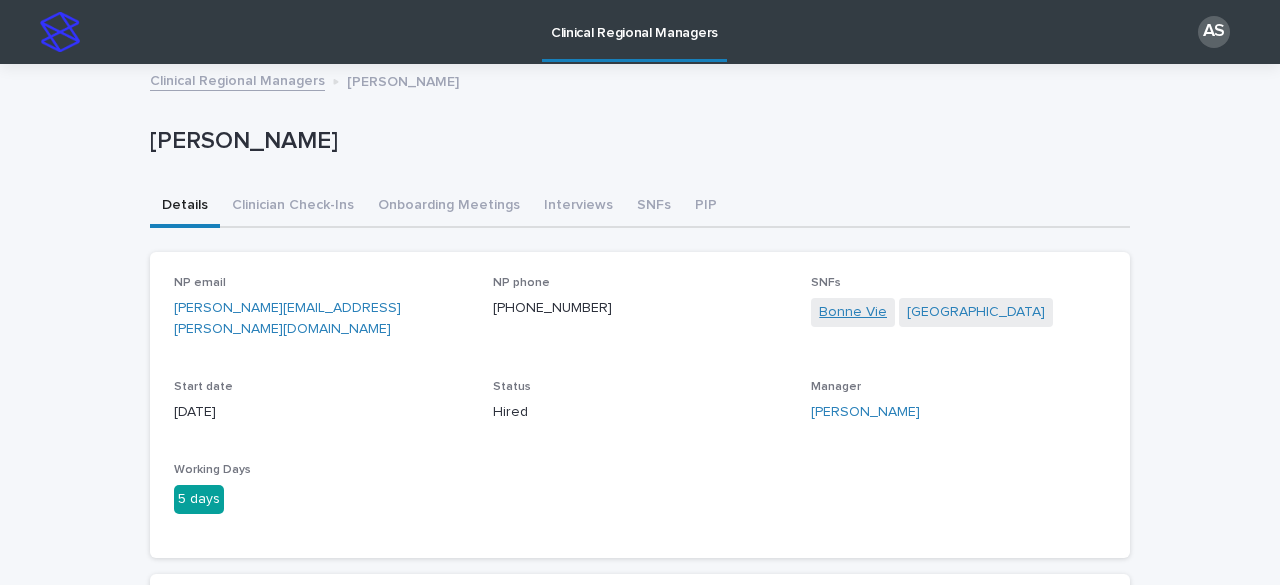 click on "Bonne Vie" at bounding box center [853, 312] 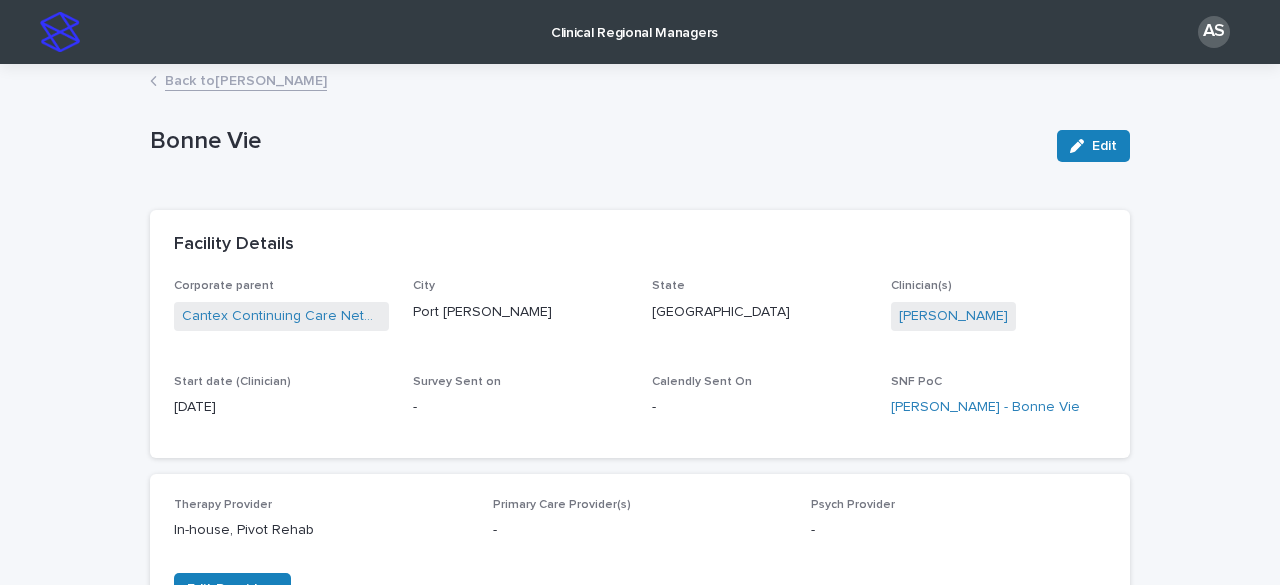 click on "Back to  [PERSON_NAME]" at bounding box center (246, 79) 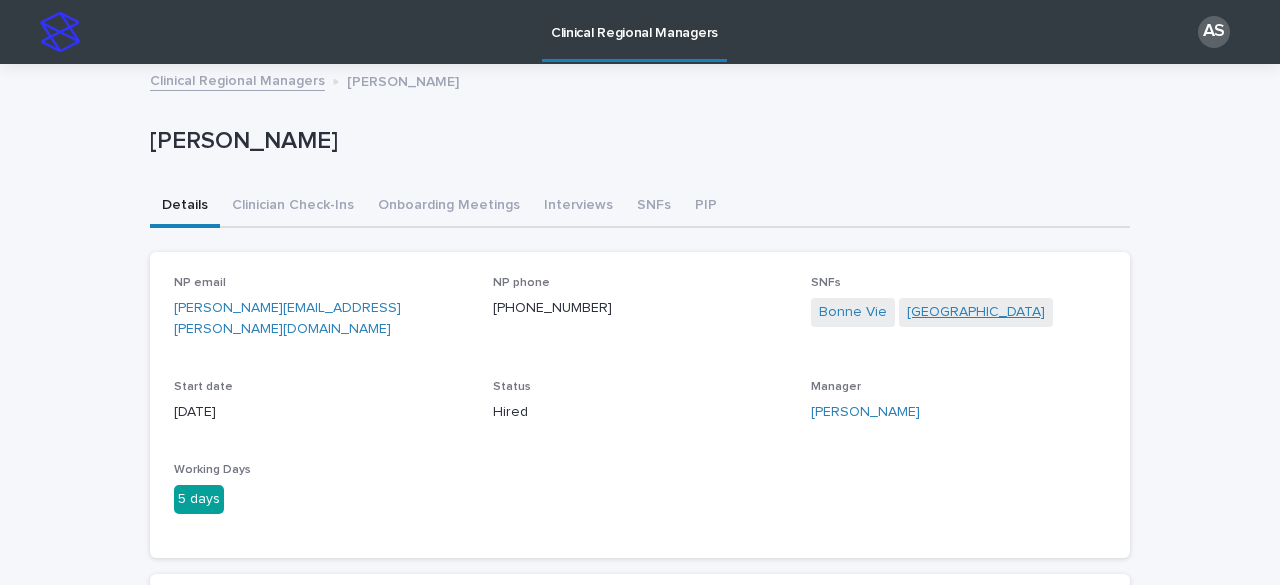 click on "[GEOGRAPHIC_DATA]" at bounding box center (976, 312) 